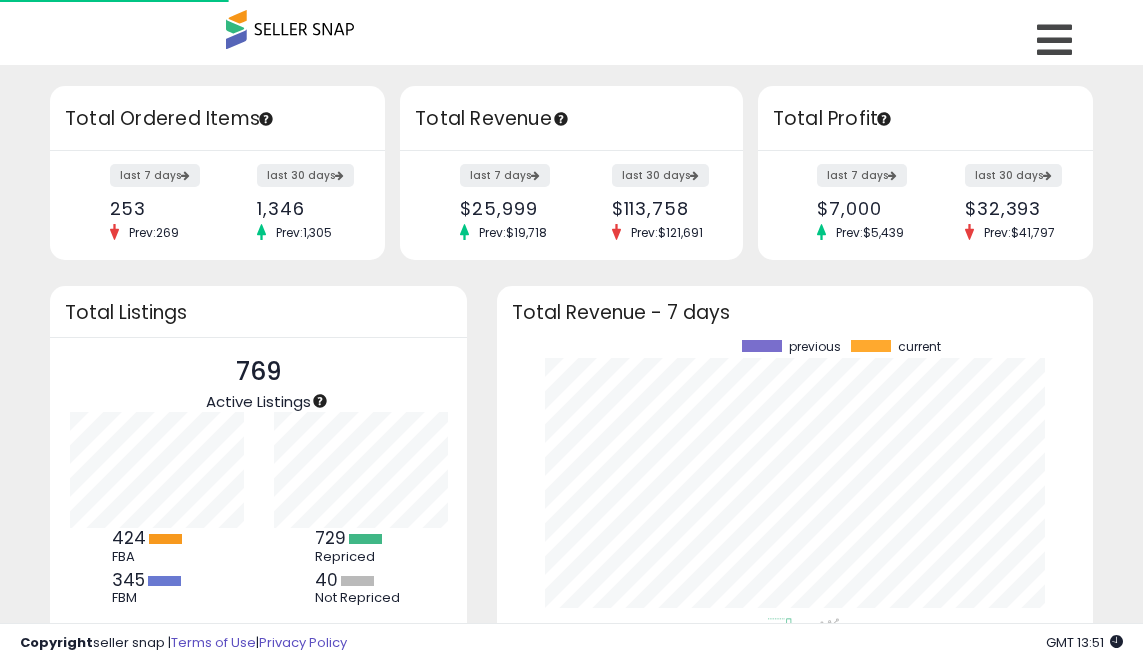 scroll, scrollTop: 0, scrollLeft: 0, axis: both 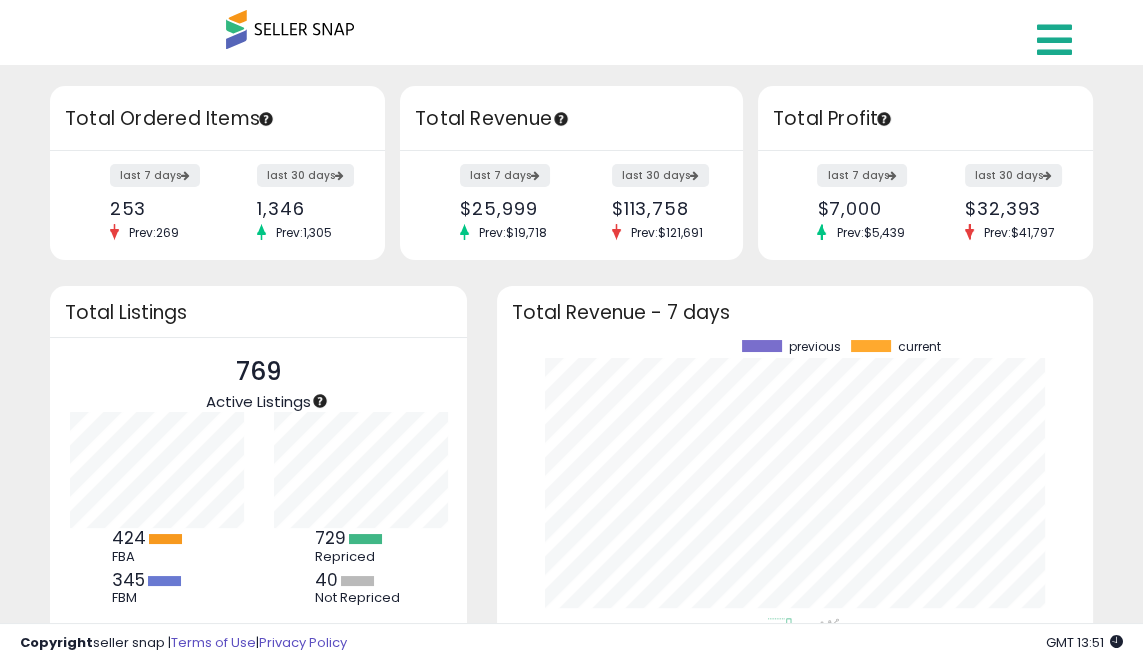 click at bounding box center [1054, 40] 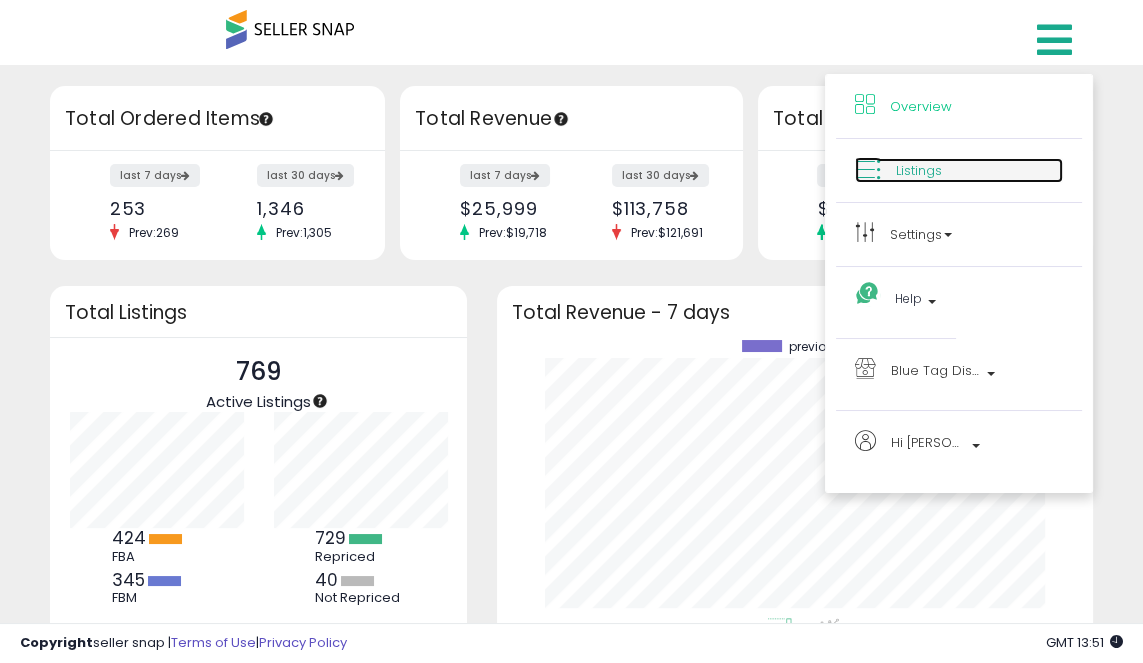 click on "Listings" at bounding box center [919, 170] 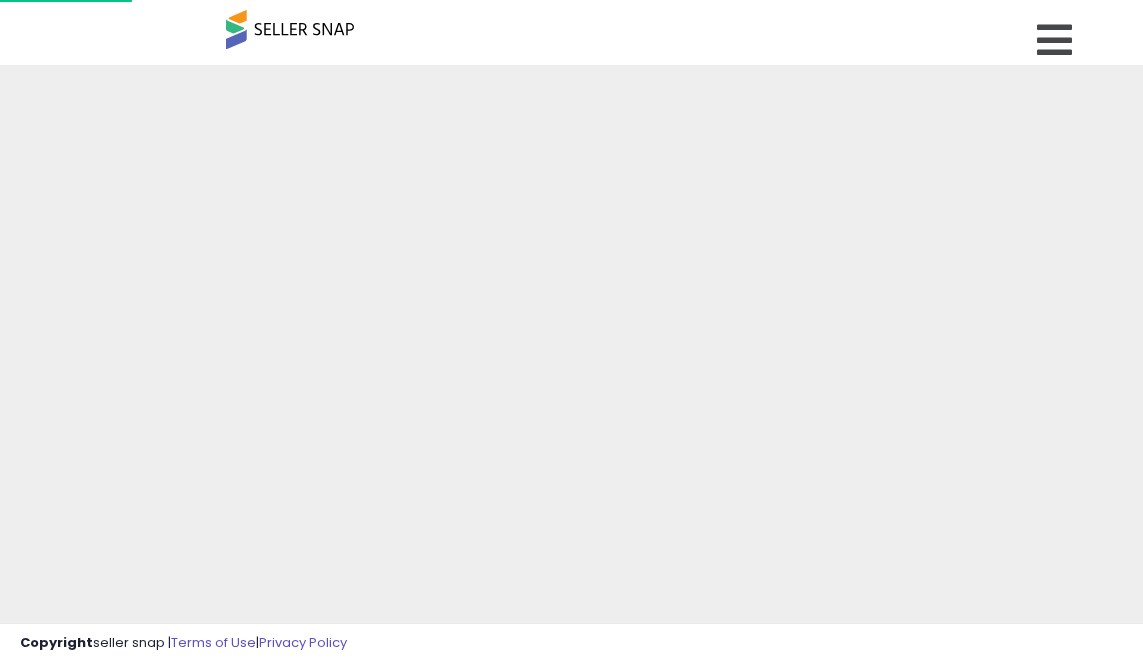 scroll, scrollTop: 0, scrollLeft: 0, axis: both 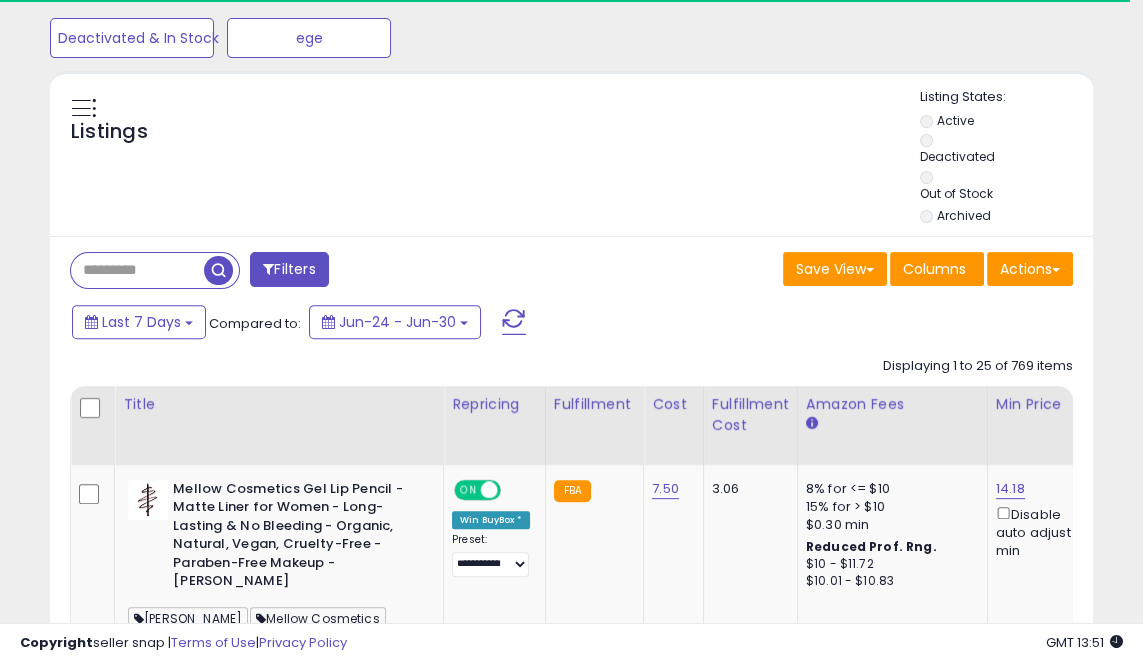 click at bounding box center [137, 270] 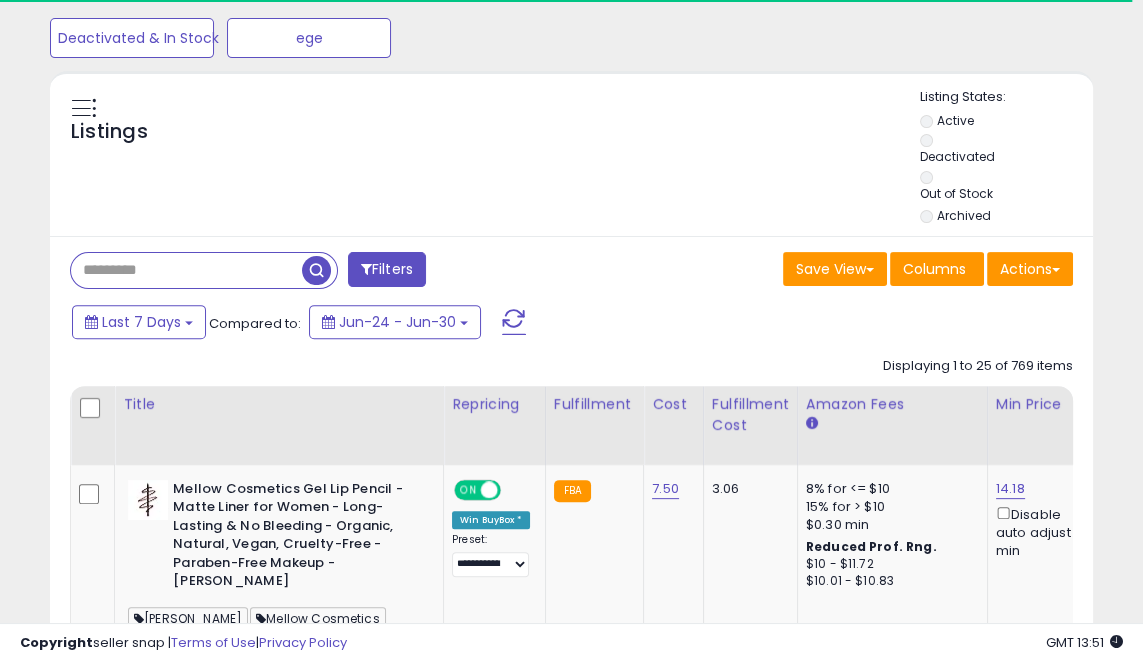 paste on "**********" 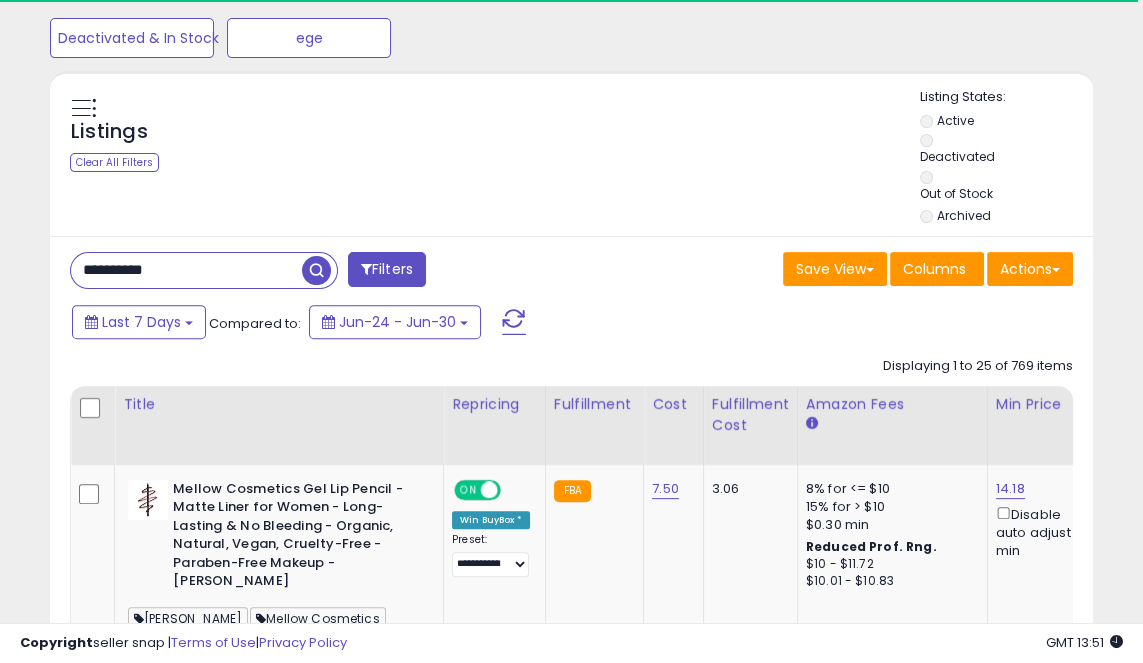 type on "**********" 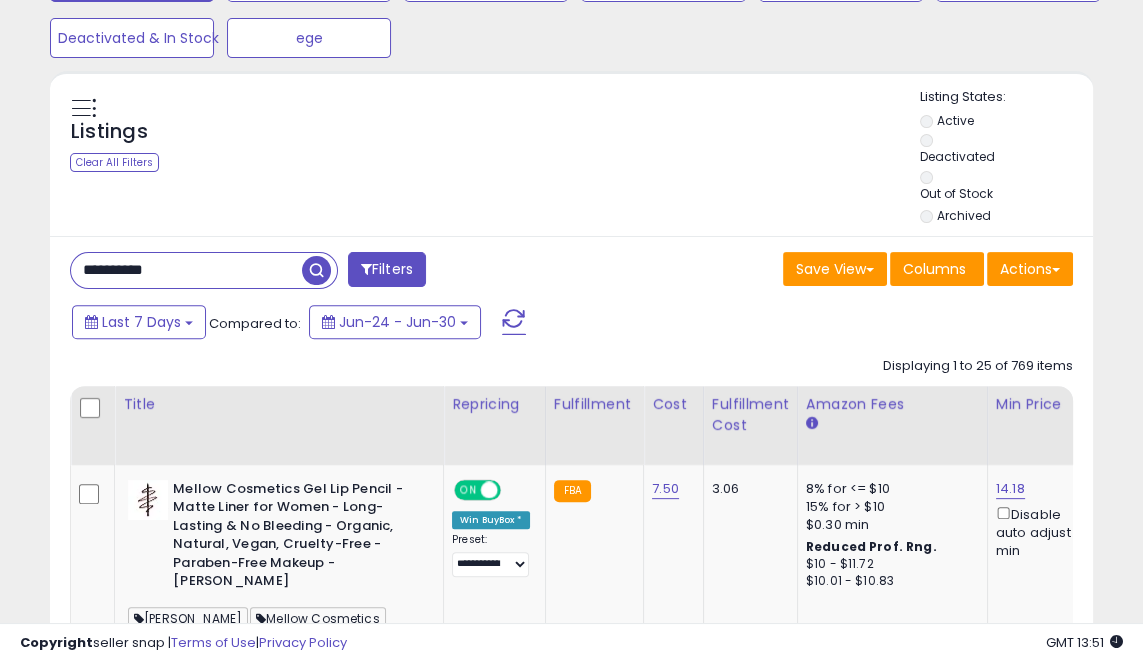 click at bounding box center (316, 270) 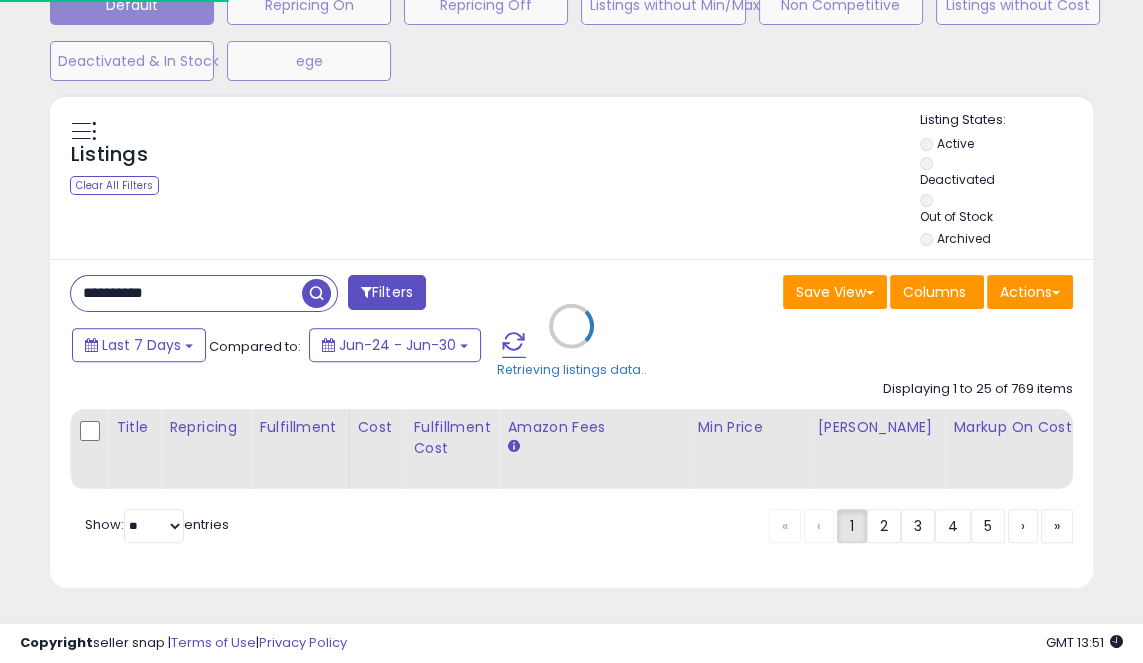 scroll, scrollTop: 696, scrollLeft: 0, axis: vertical 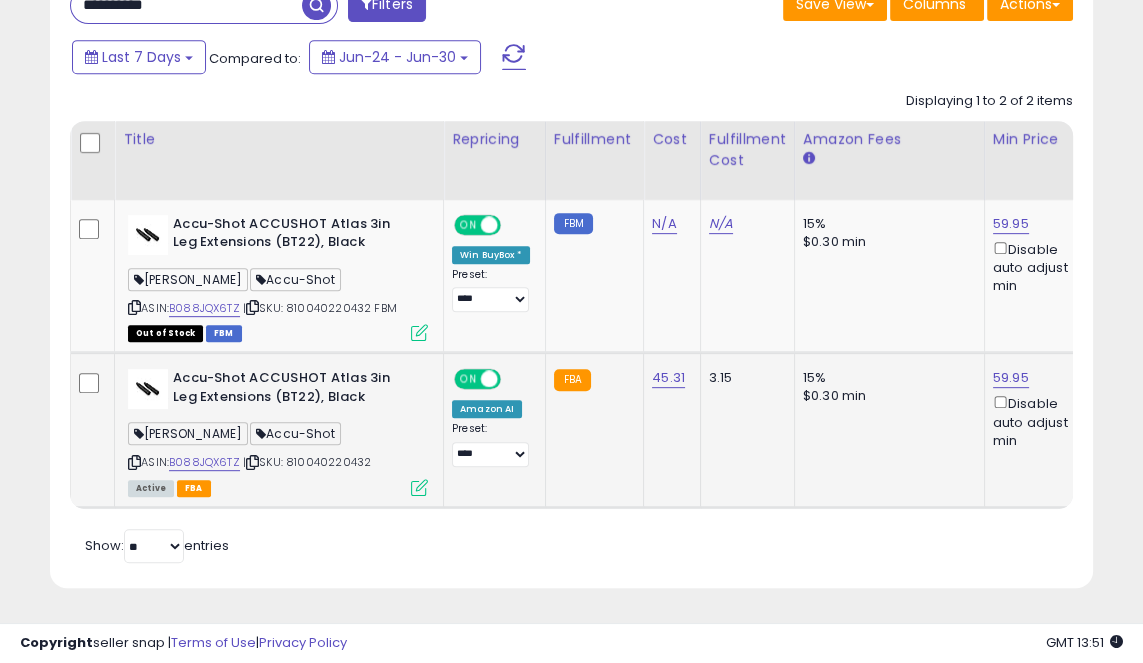 click at bounding box center (419, 487) 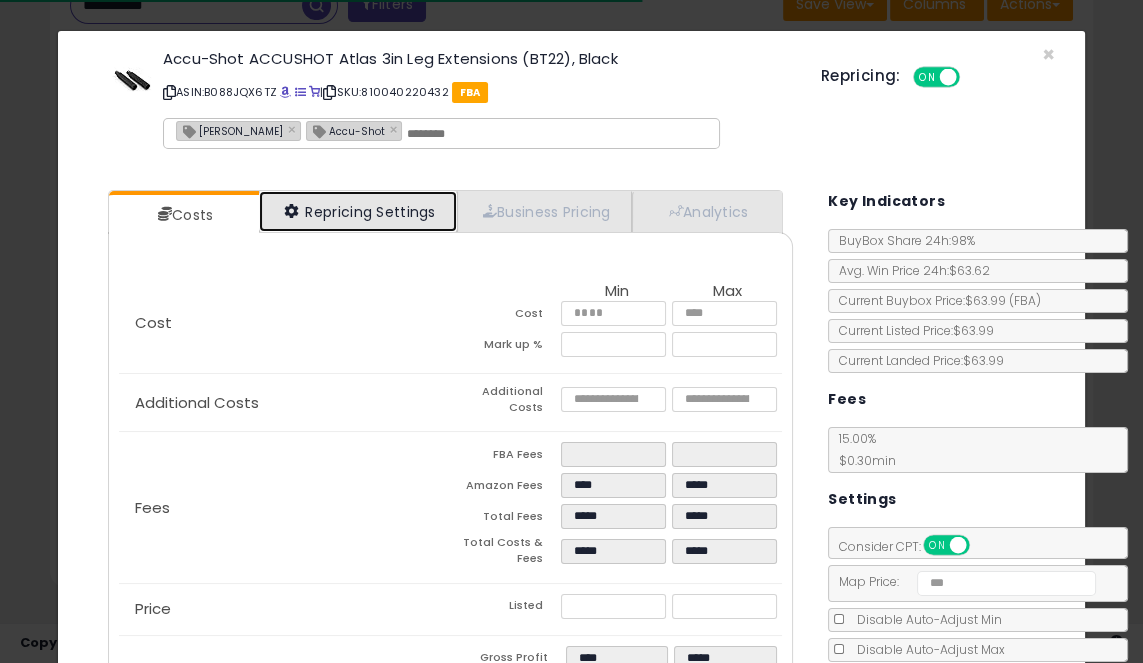 click on "Repricing Settings" at bounding box center [358, 211] 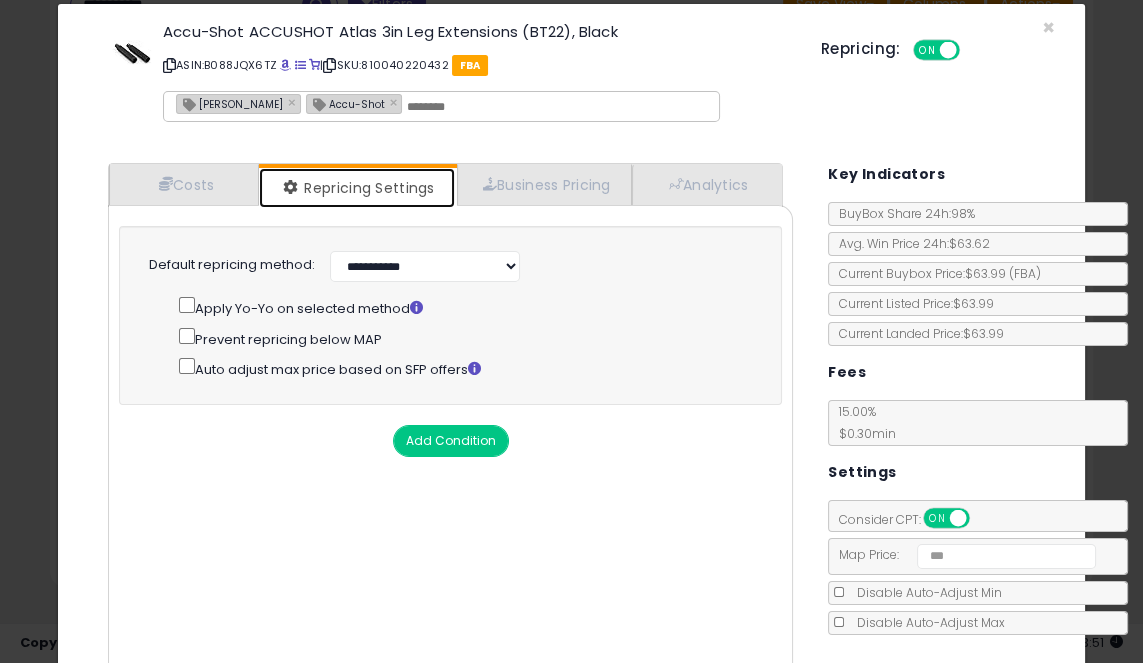 scroll, scrollTop: 64, scrollLeft: 0, axis: vertical 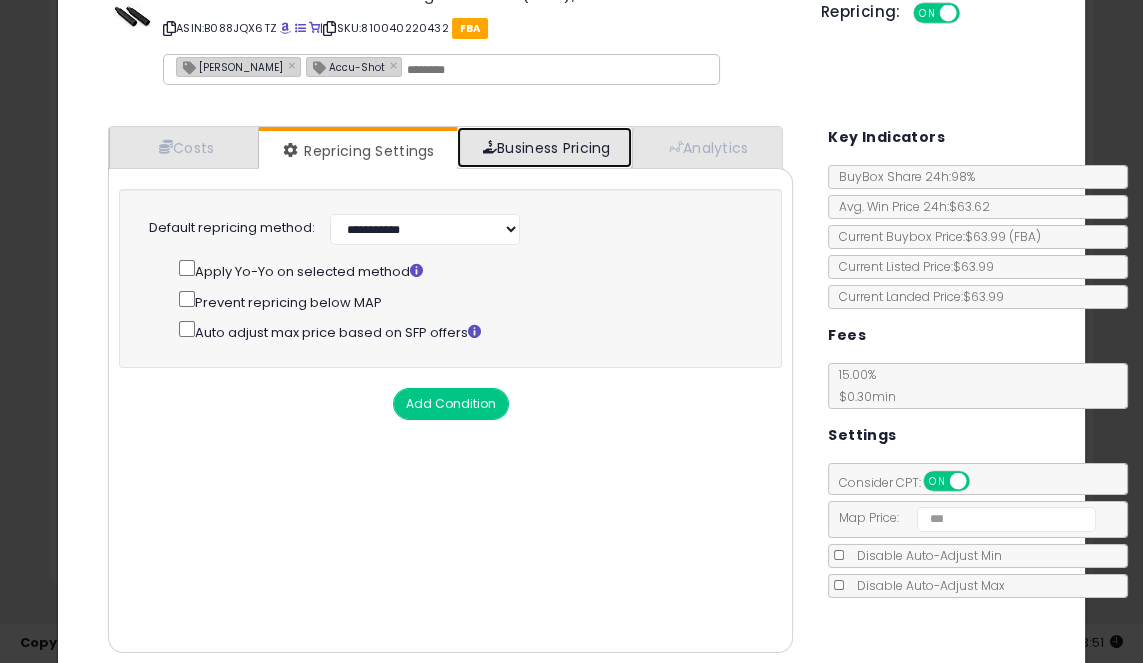 click on "Business Pricing" at bounding box center [544, 147] 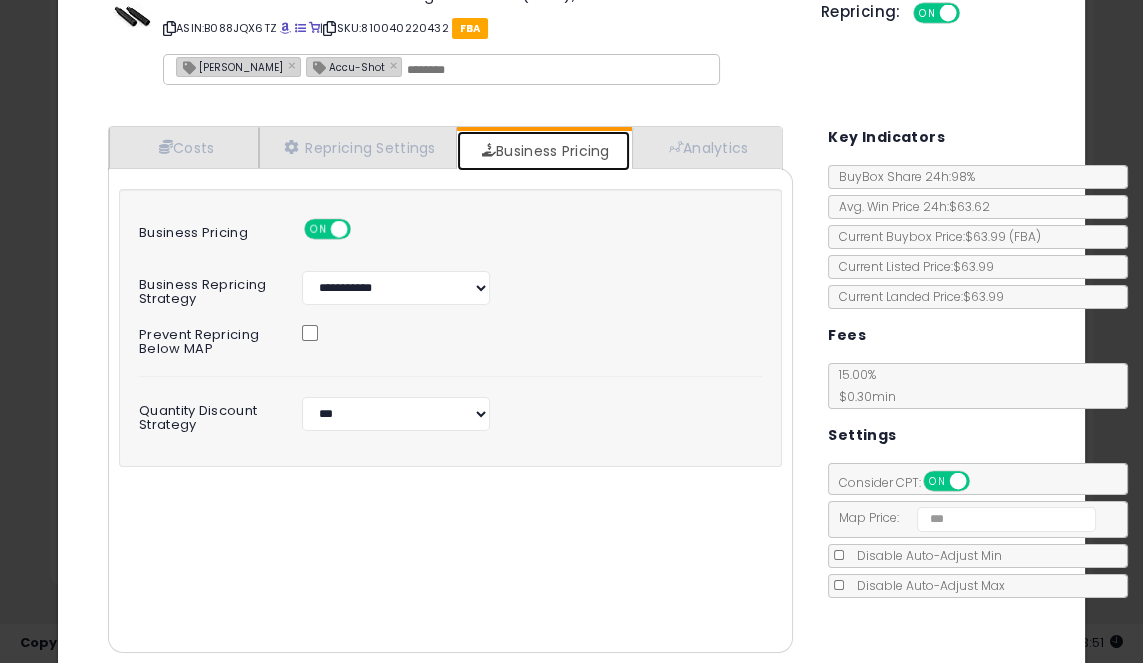 click at bounding box center [339, 229] 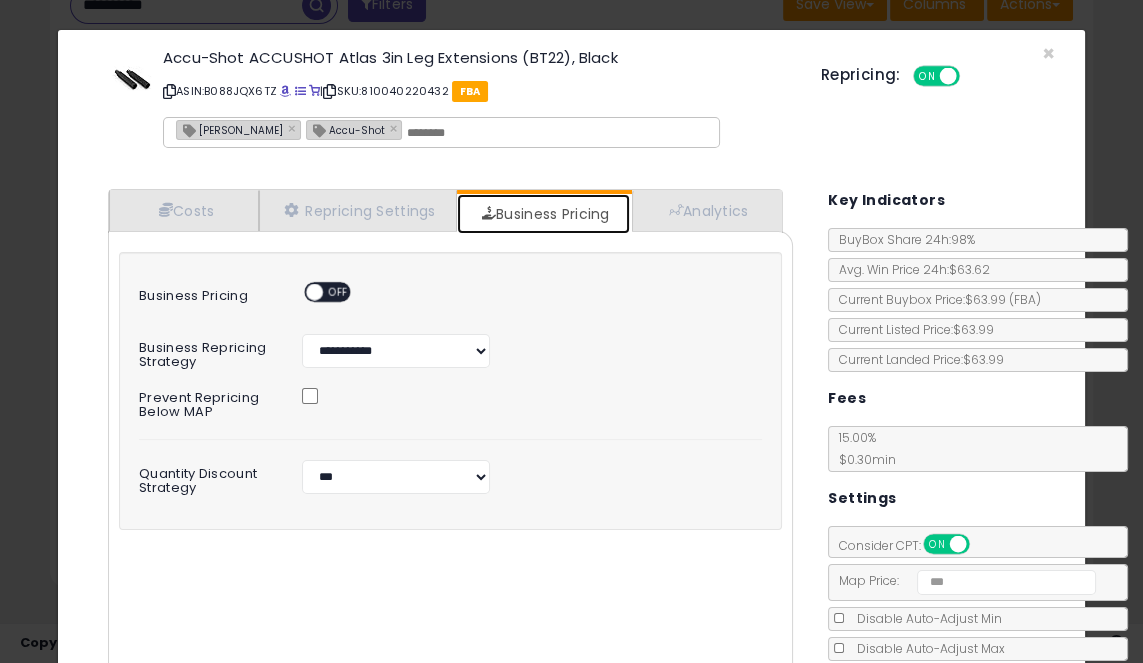 scroll, scrollTop: 0, scrollLeft: 0, axis: both 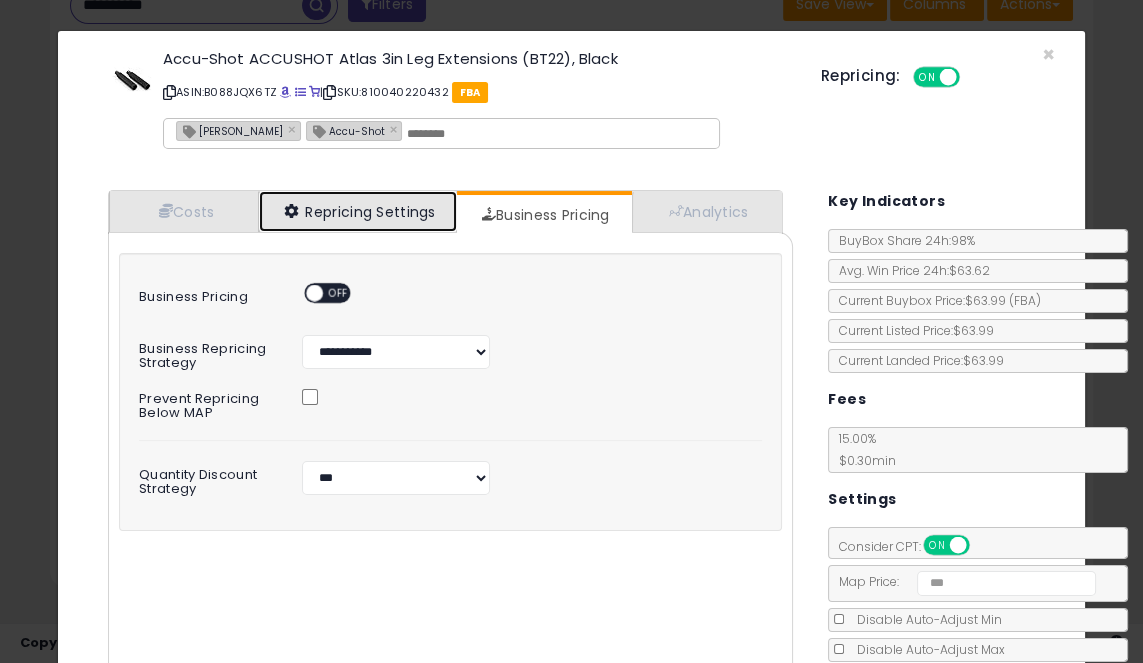 click on "Repricing Settings" at bounding box center [358, 211] 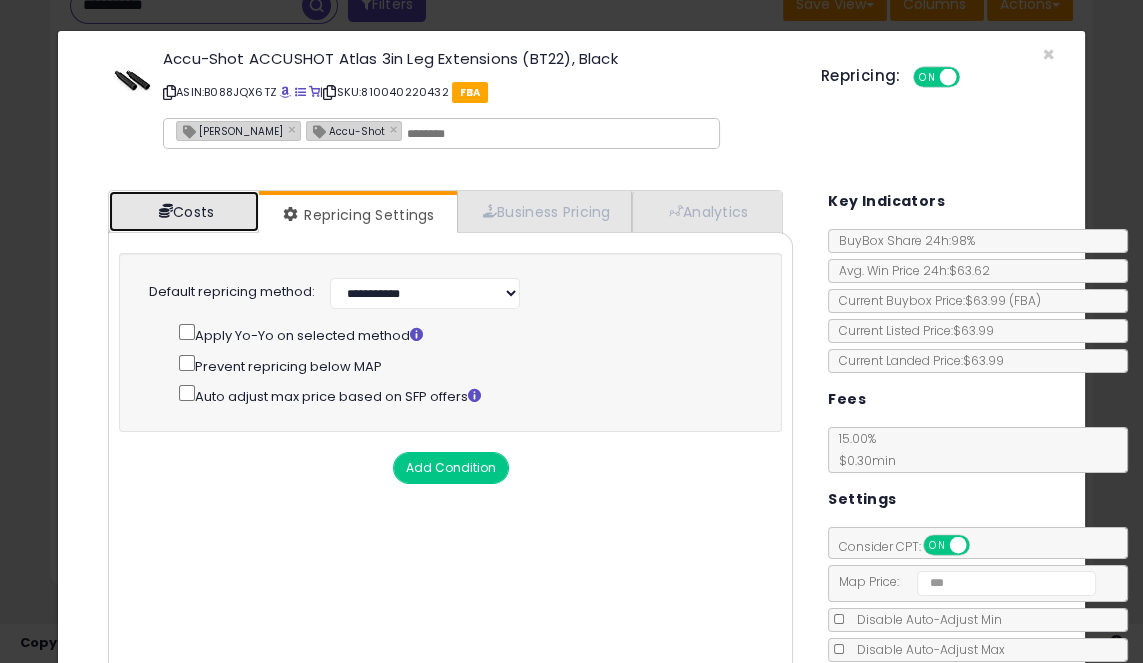 click on "Costs" at bounding box center (184, 211) 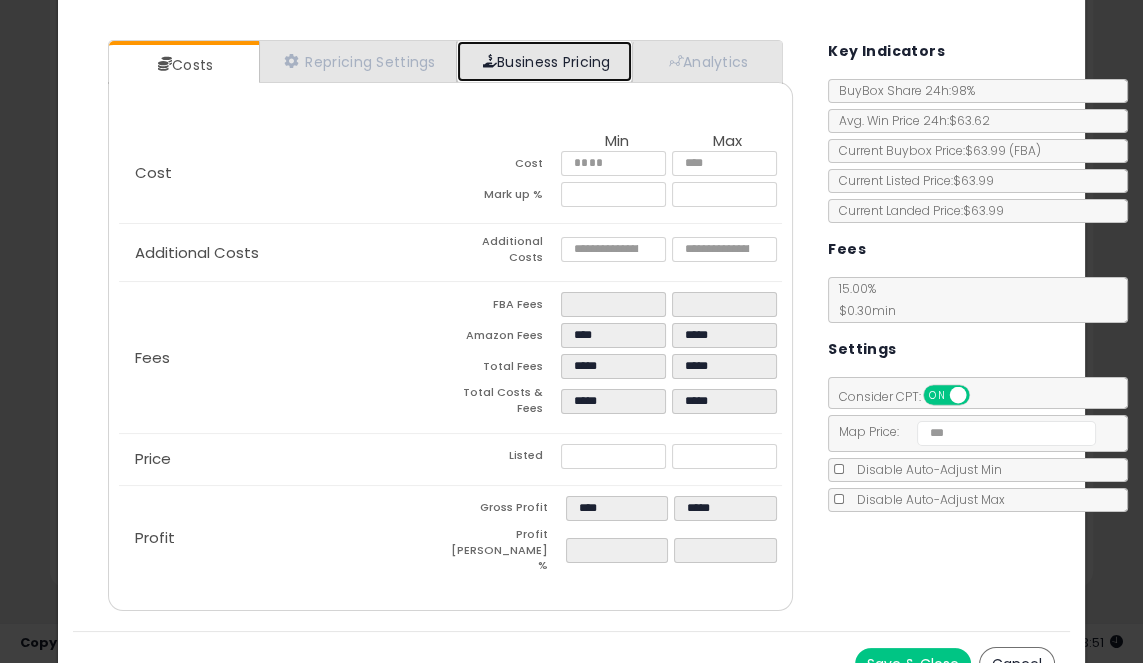 click at bounding box center (490, 61) 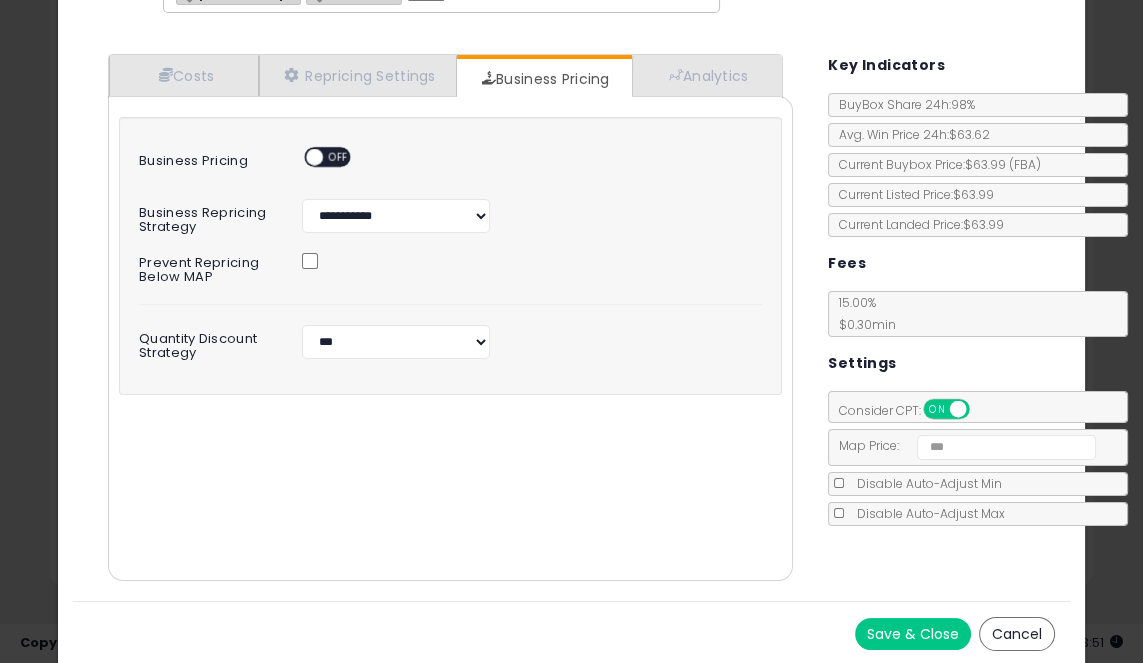 click on "Save & Close" at bounding box center (913, 634) 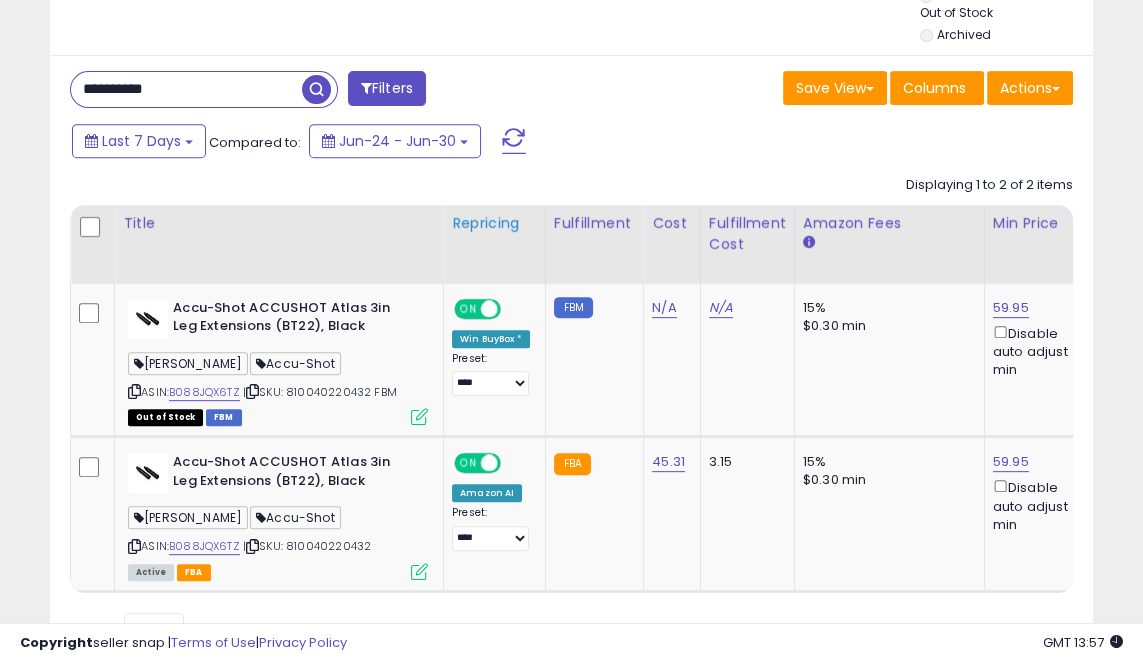 scroll, scrollTop: 921, scrollLeft: 0, axis: vertical 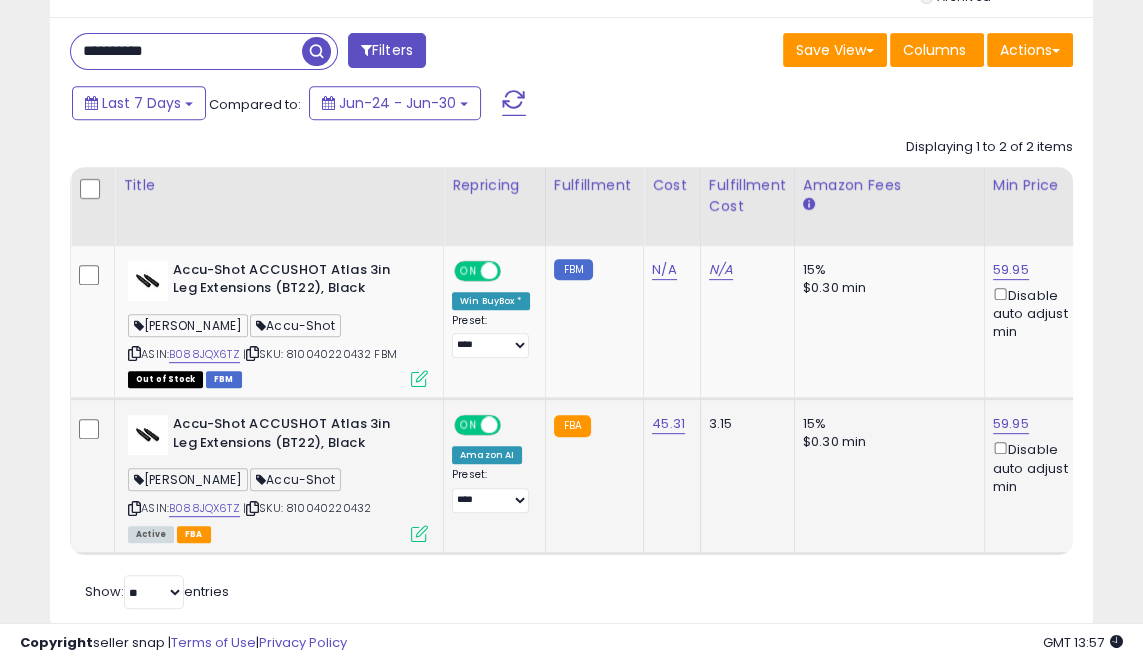 click at bounding box center (419, 533) 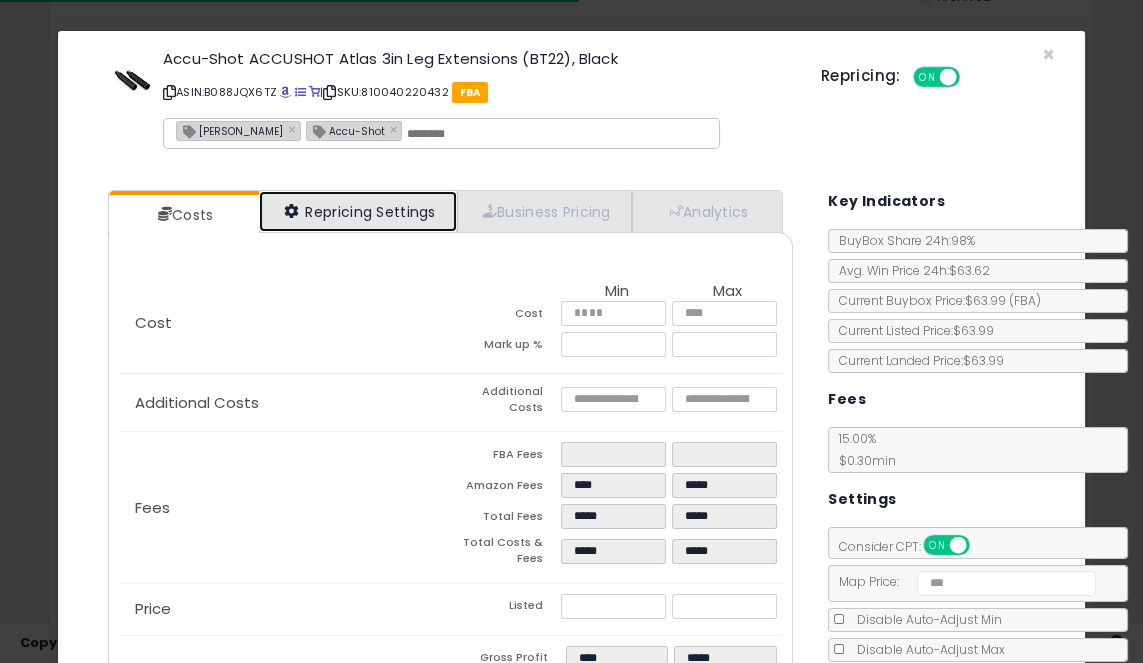click on "Repricing Settings" at bounding box center [358, 211] 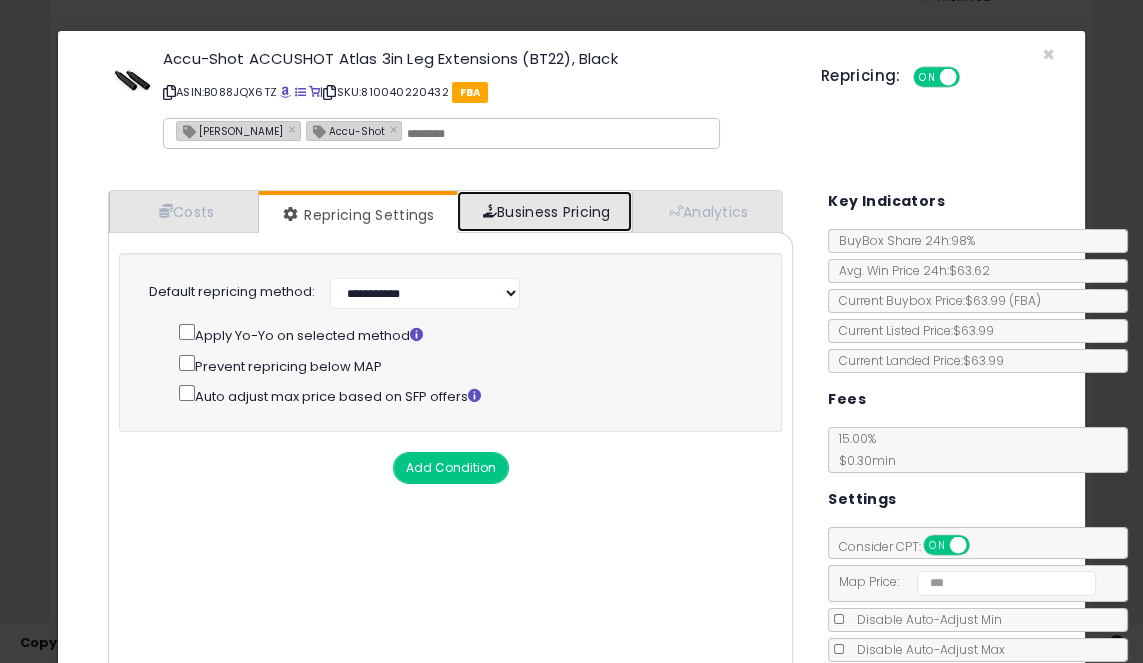 click at bounding box center (490, 211) 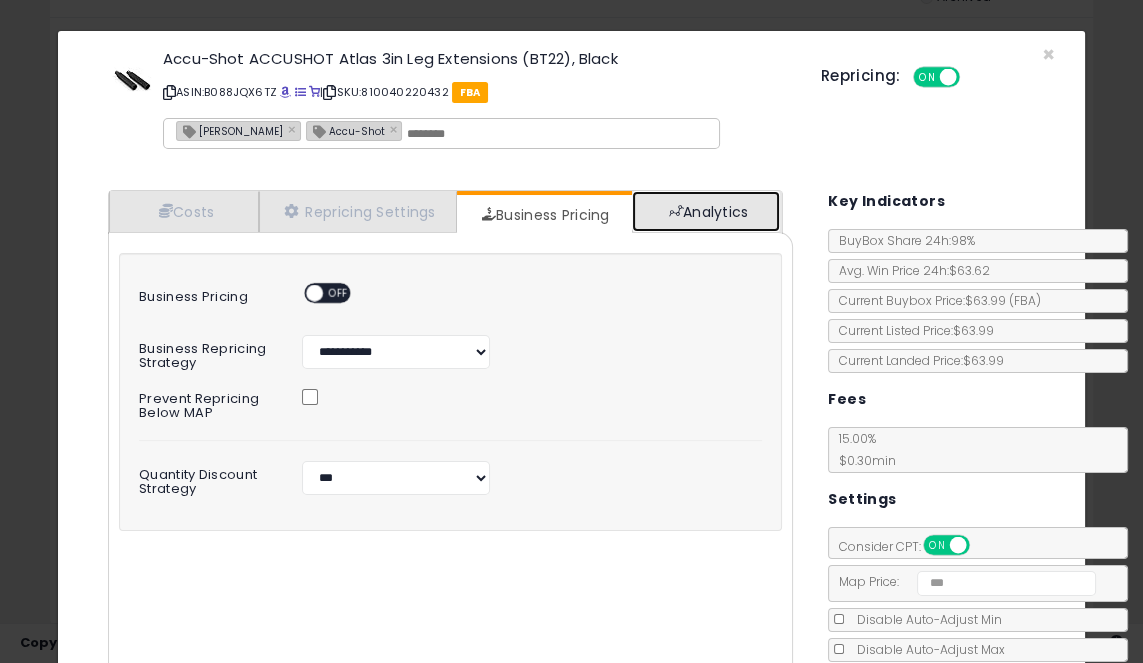 click on "Analytics" at bounding box center [706, 211] 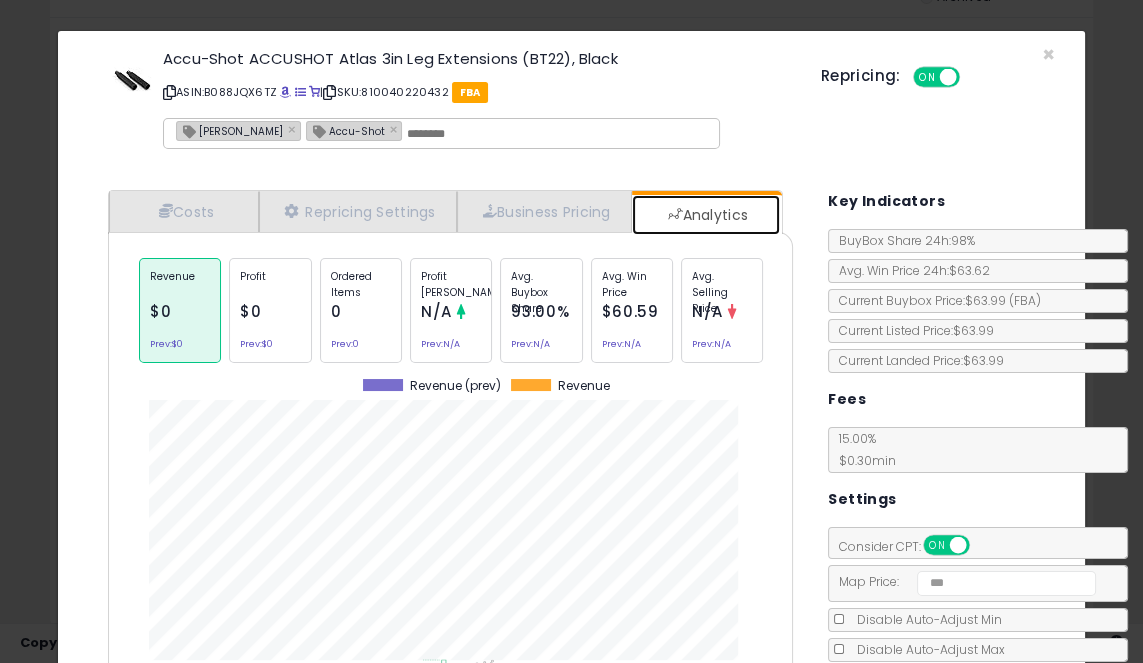 scroll, scrollTop: 999386, scrollLeft: 999274, axis: both 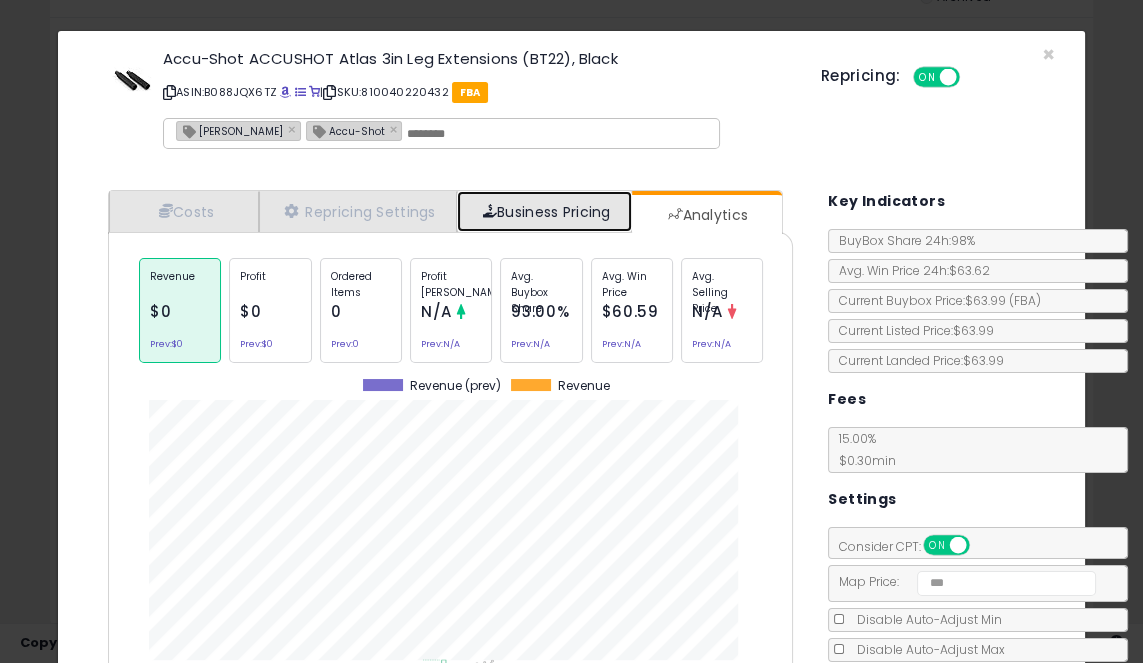 click on "Business Pricing" at bounding box center (544, 211) 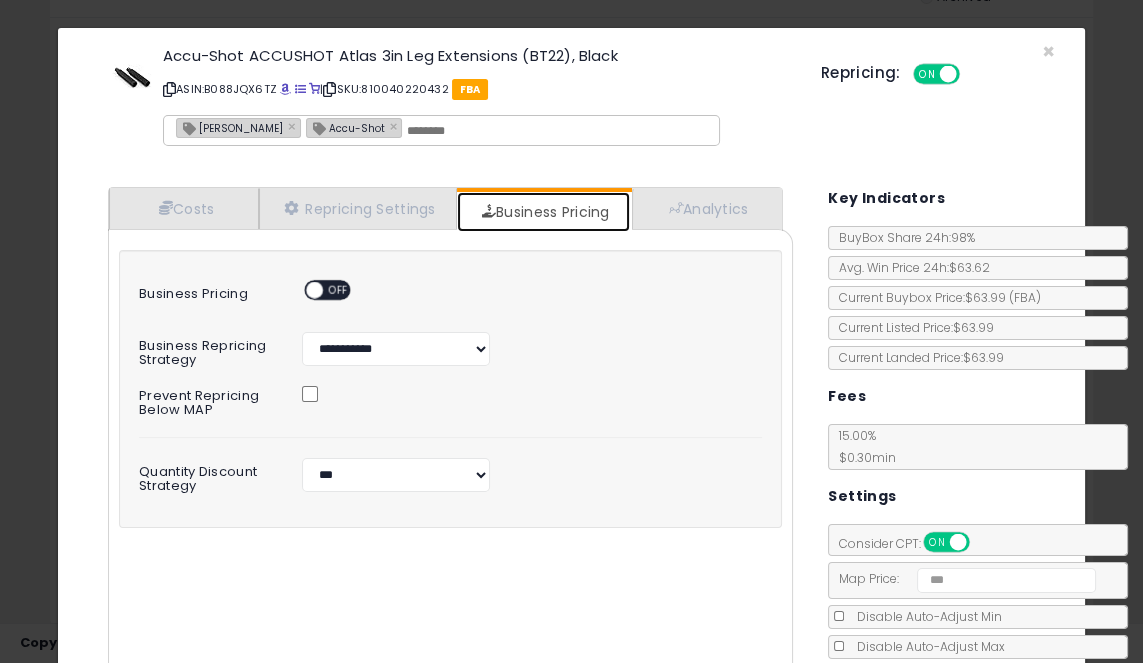 scroll, scrollTop: 0, scrollLeft: 0, axis: both 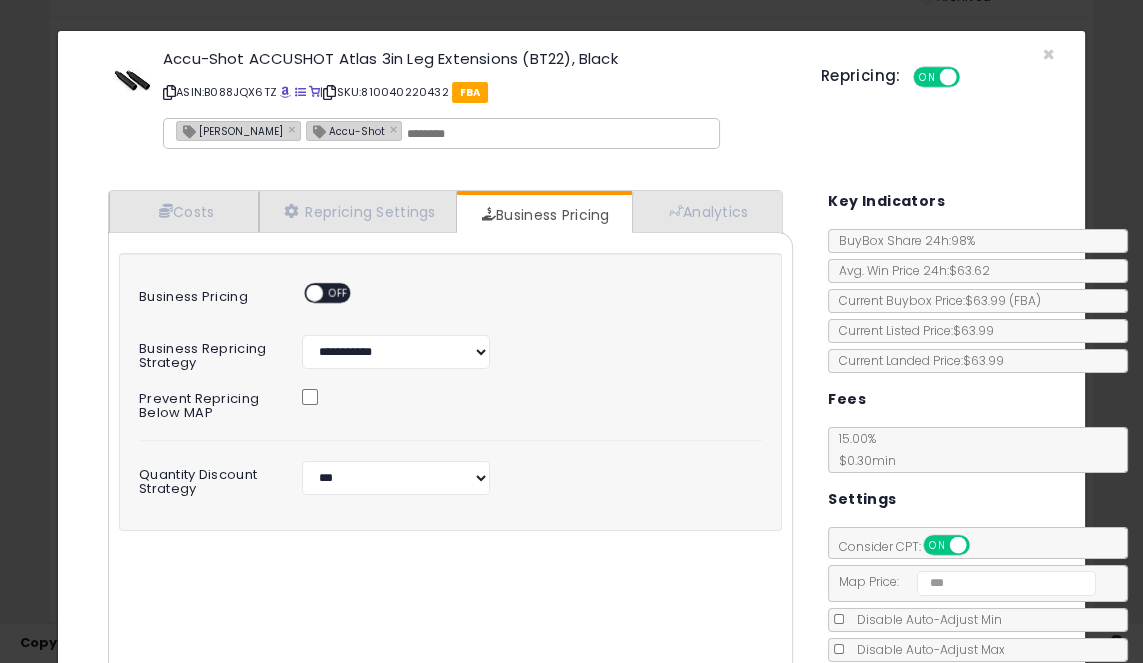 click on "Accu-Shot ACCUSHOT Atlas 3in Leg Extensions (BT22), Black
ASIN:  B088JQX6TZ
|
SKU:  810040220432
FBA
Daniel × Accu-Shot ×
Repricing:
ON   OFF" at bounding box center (571, 103) 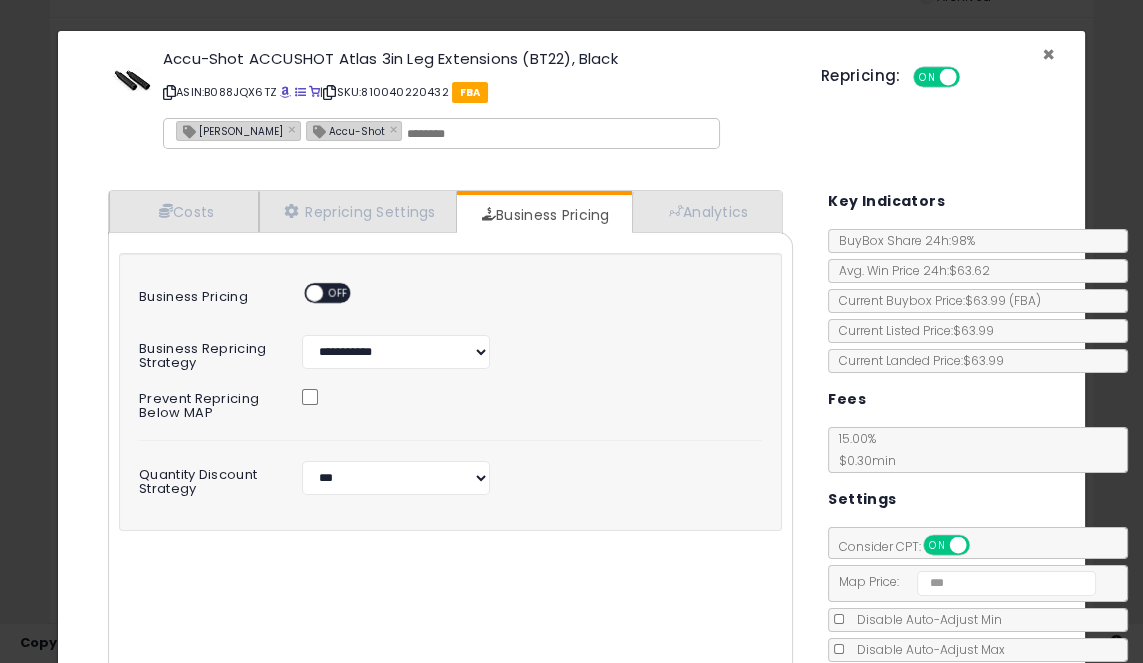 click on "×" at bounding box center [1048, 54] 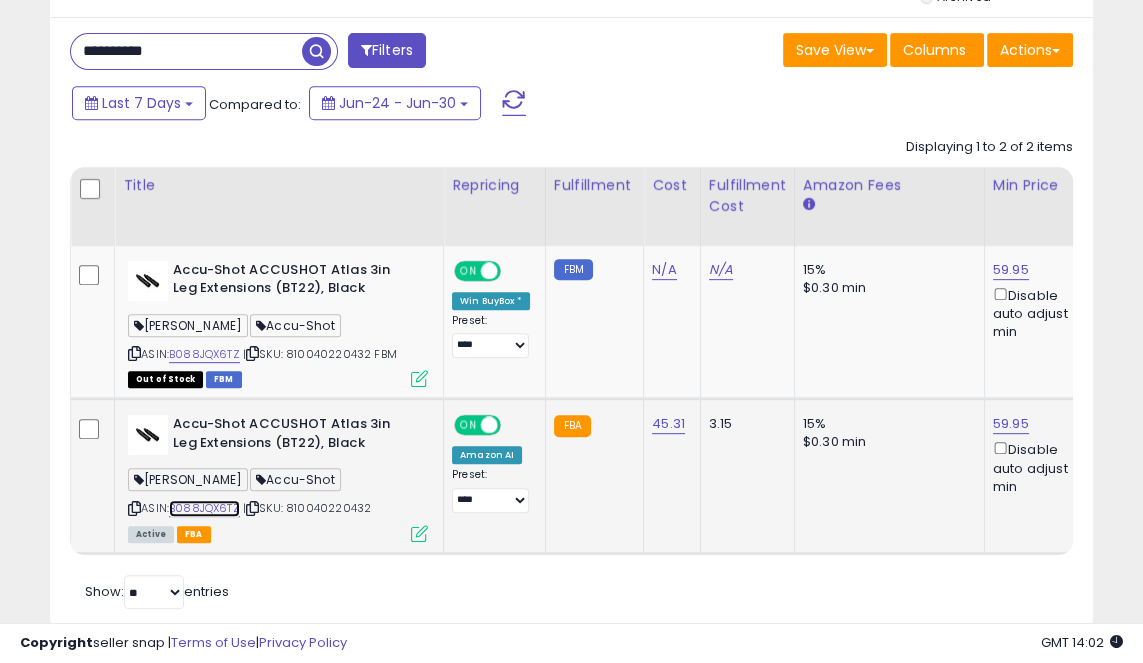 click on "B088JQX6TZ" at bounding box center [204, 508] 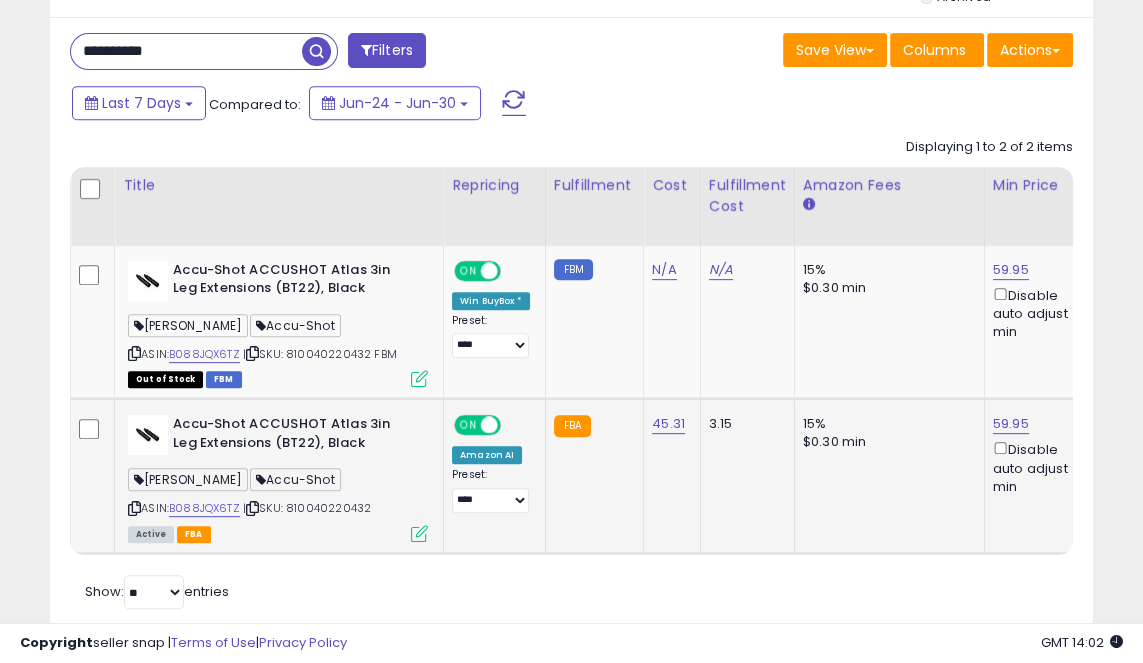 click at bounding box center (419, 533) 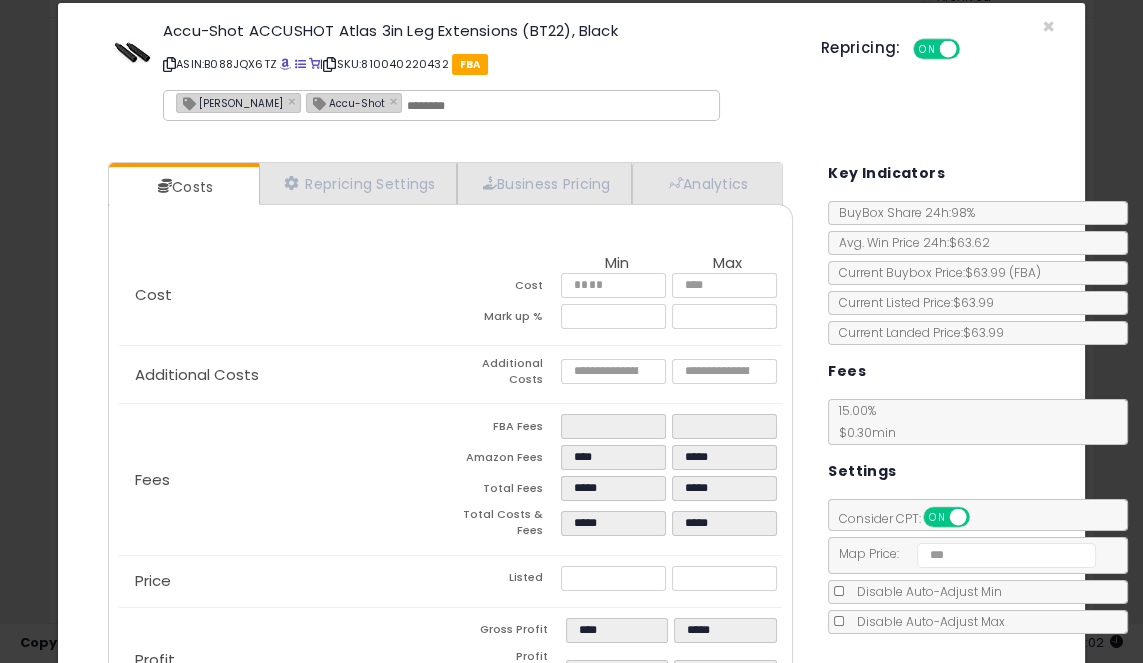 scroll, scrollTop: 64, scrollLeft: 0, axis: vertical 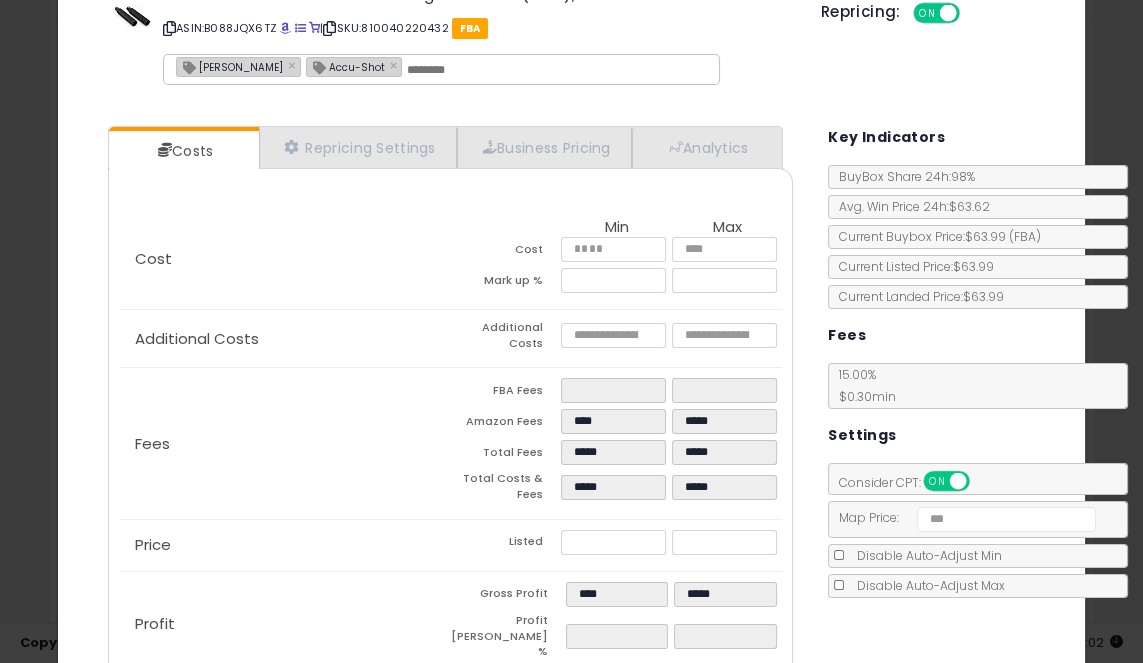 click on "Cost
Min
Max
Cost
*****
*****
Mark up %
****
*****
Additional Costs
Additional Costs" at bounding box center (450, 432) 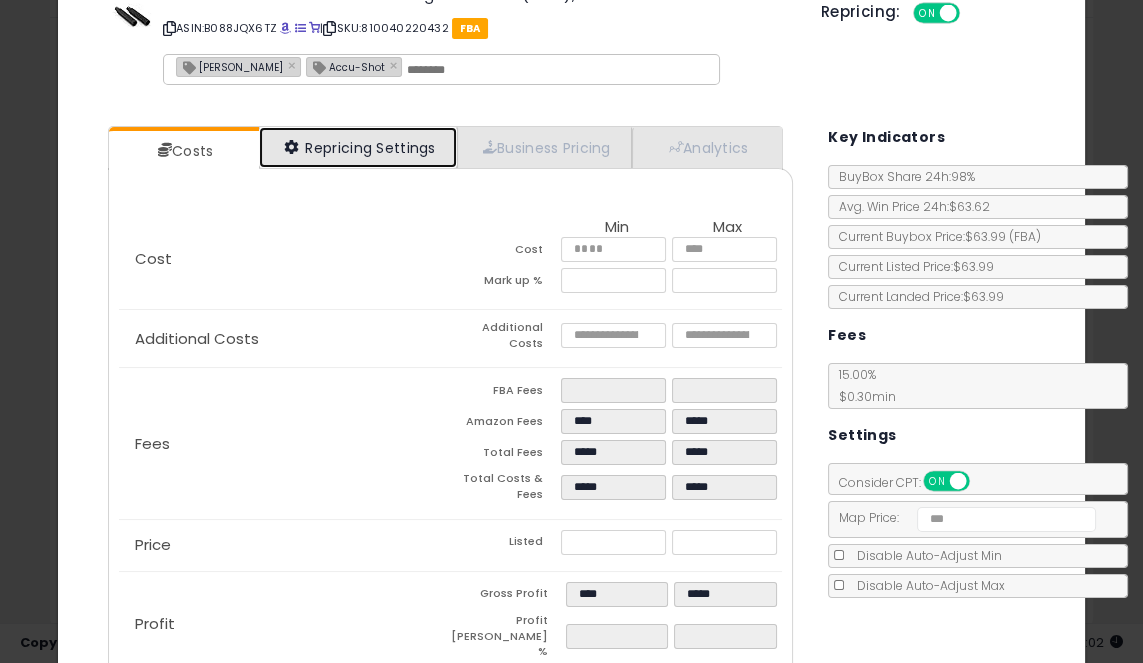click on "Repricing Settings" at bounding box center (358, 147) 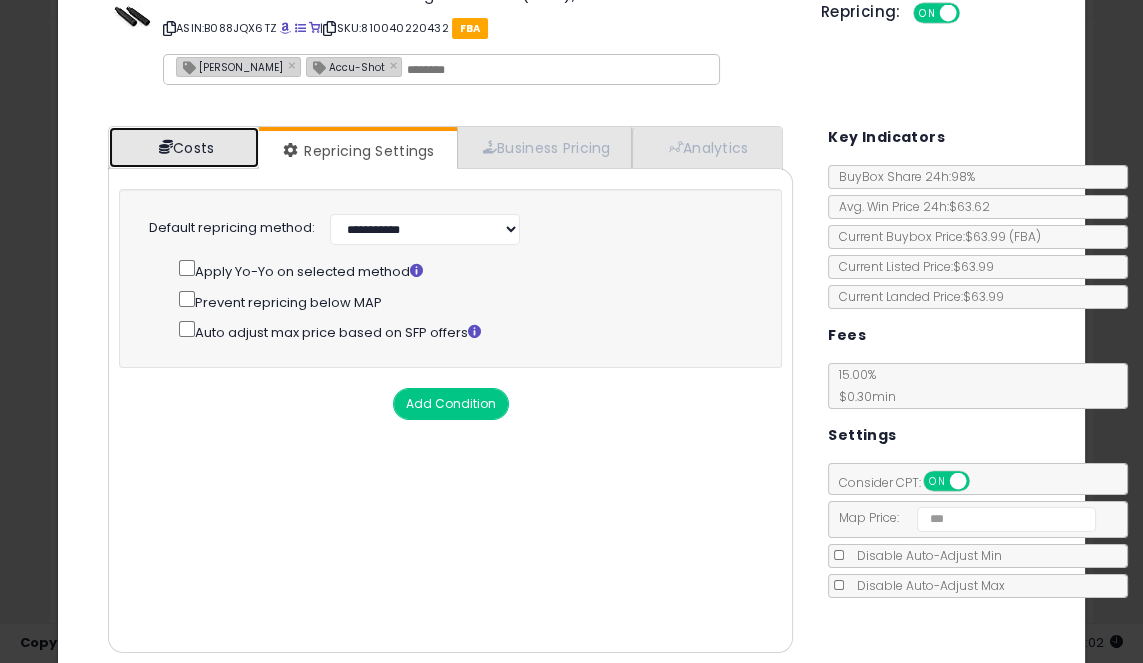 click on "Costs" at bounding box center (184, 147) 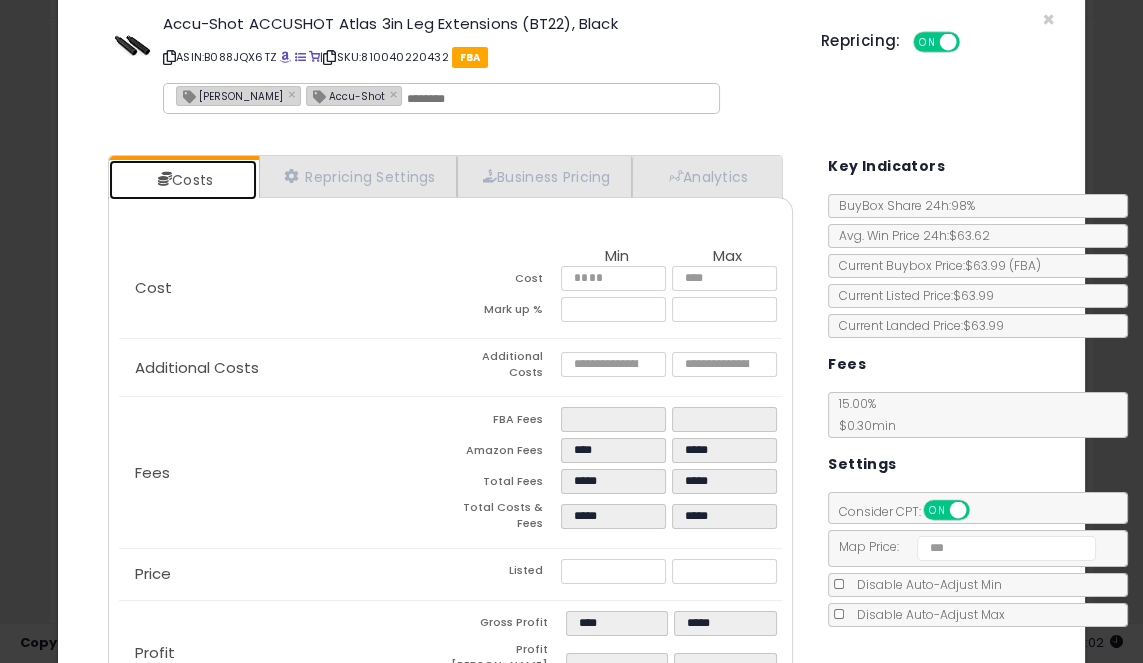 scroll, scrollTop: 0, scrollLeft: 0, axis: both 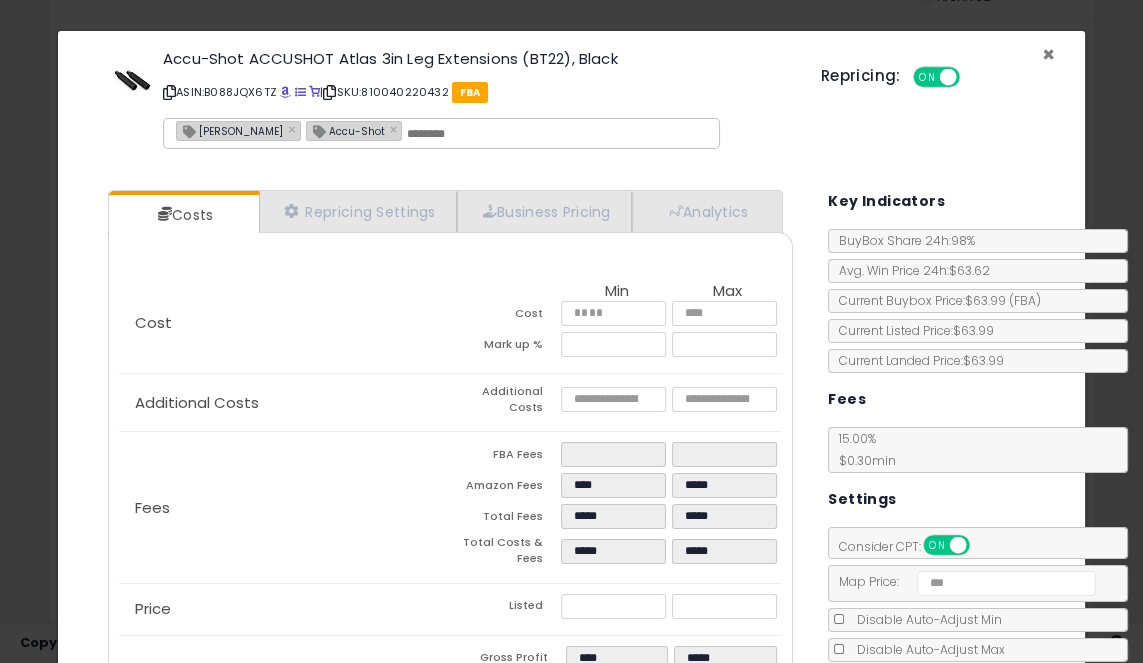 click on "×" at bounding box center (1048, 54) 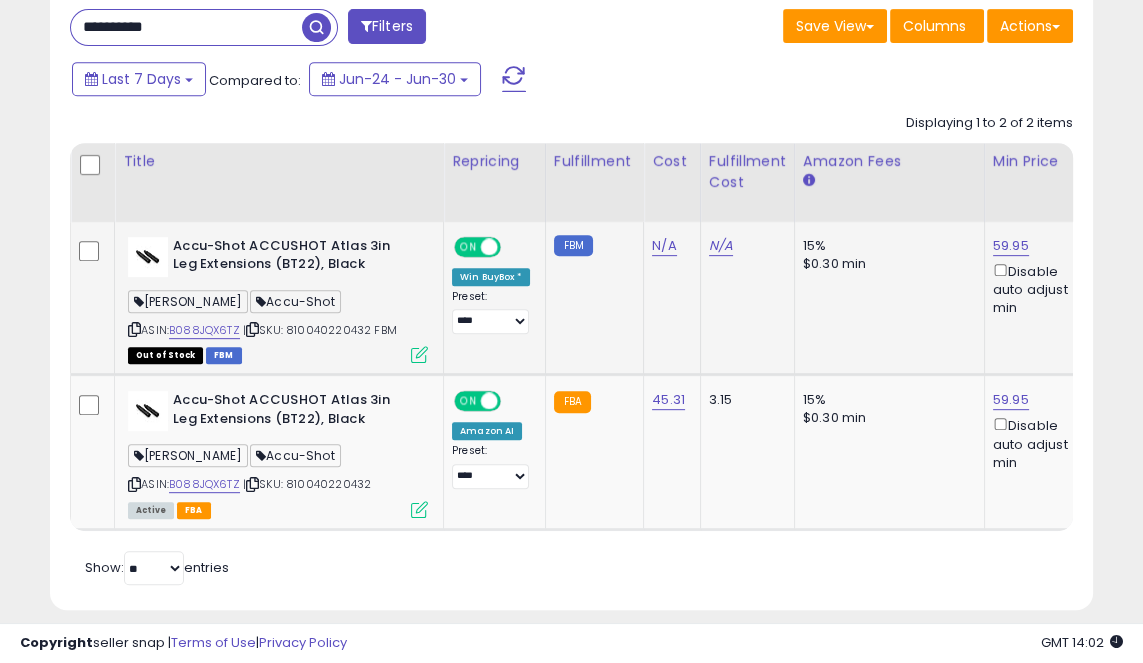 scroll, scrollTop: 985, scrollLeft: 0, axis: vertical 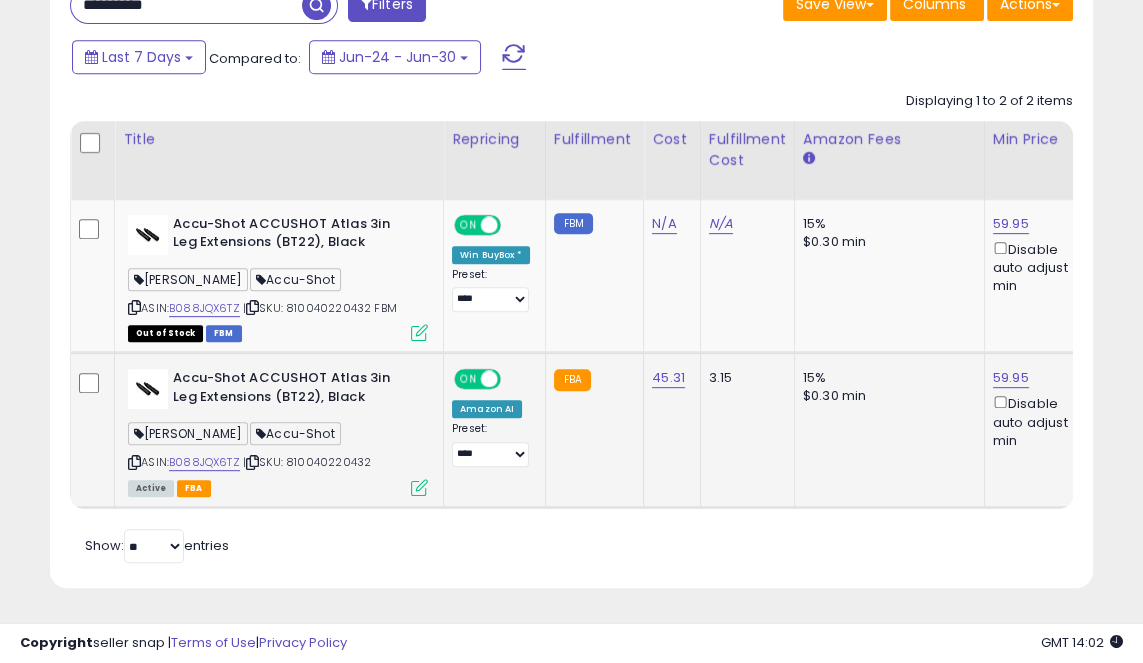 drag, startPoint x: 256, startPoint y: 508, endPoint x: 404, endPoint y: 503, distance: 148.08444 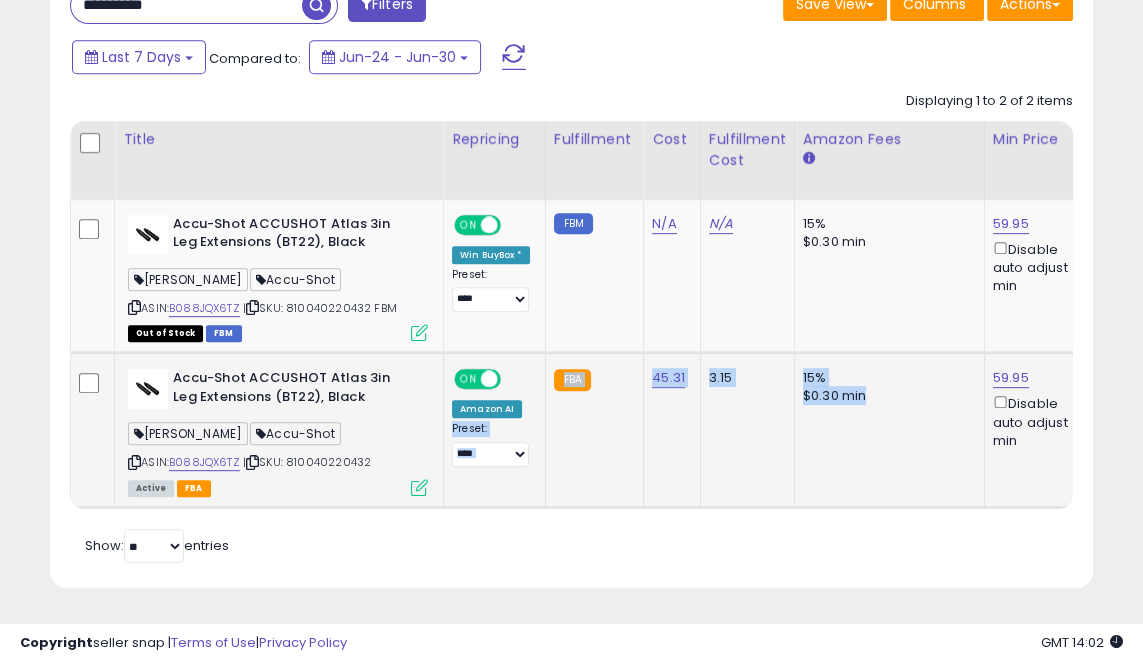drag, startPoint x: 898, startPoint y: 395, endPoint x: 445, endPoint y: 419, distance: 453.6353 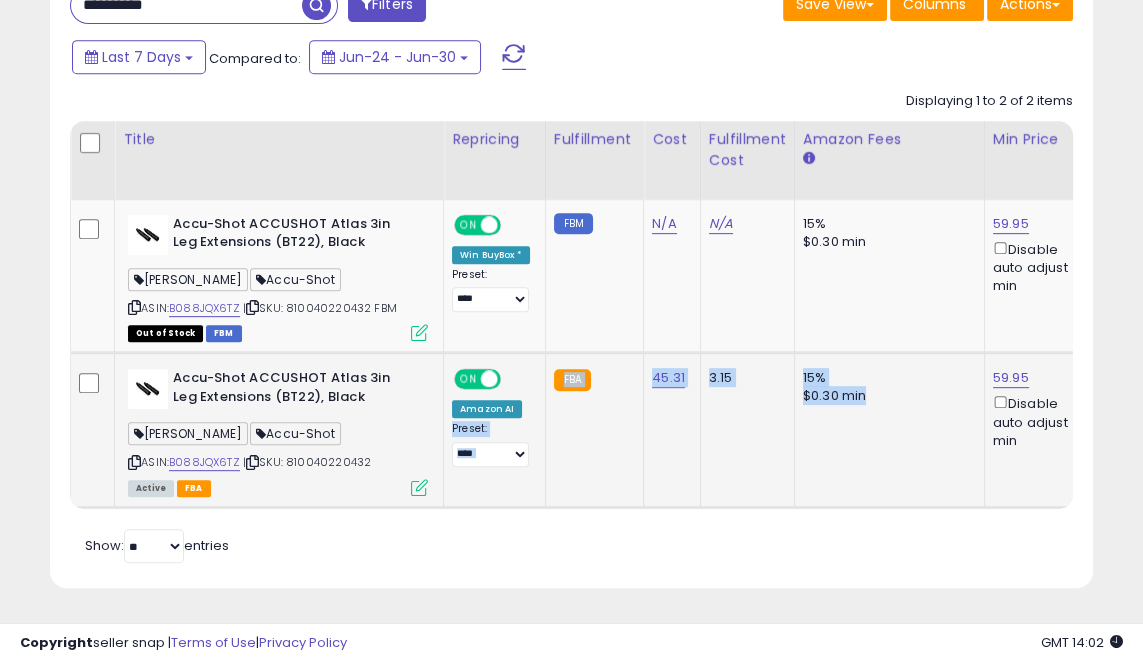 scroll, scrollTop: 0, scrollLeft: 70, axis: horizontal 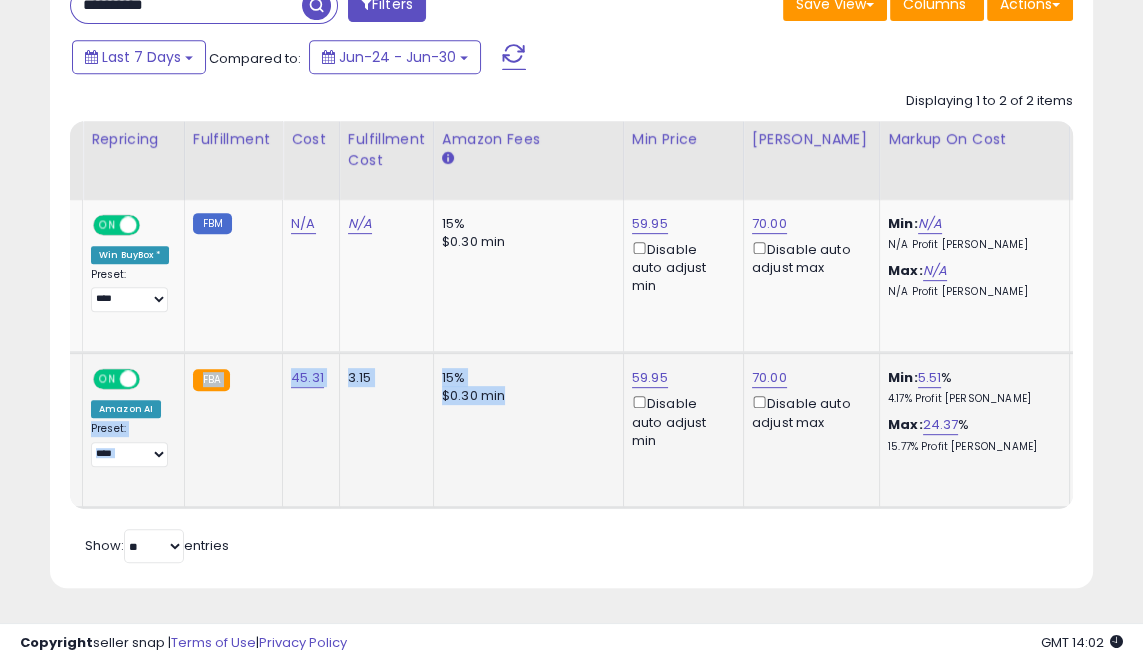 click on "45.31" 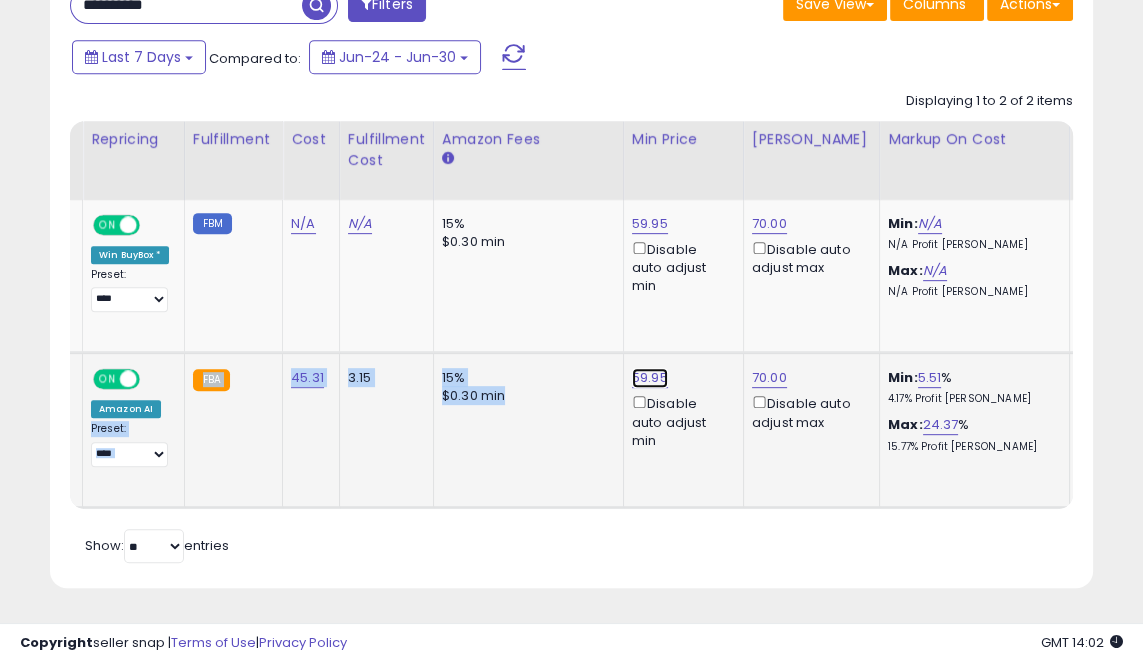 click on "59.95" at bounding box center (650, 224) 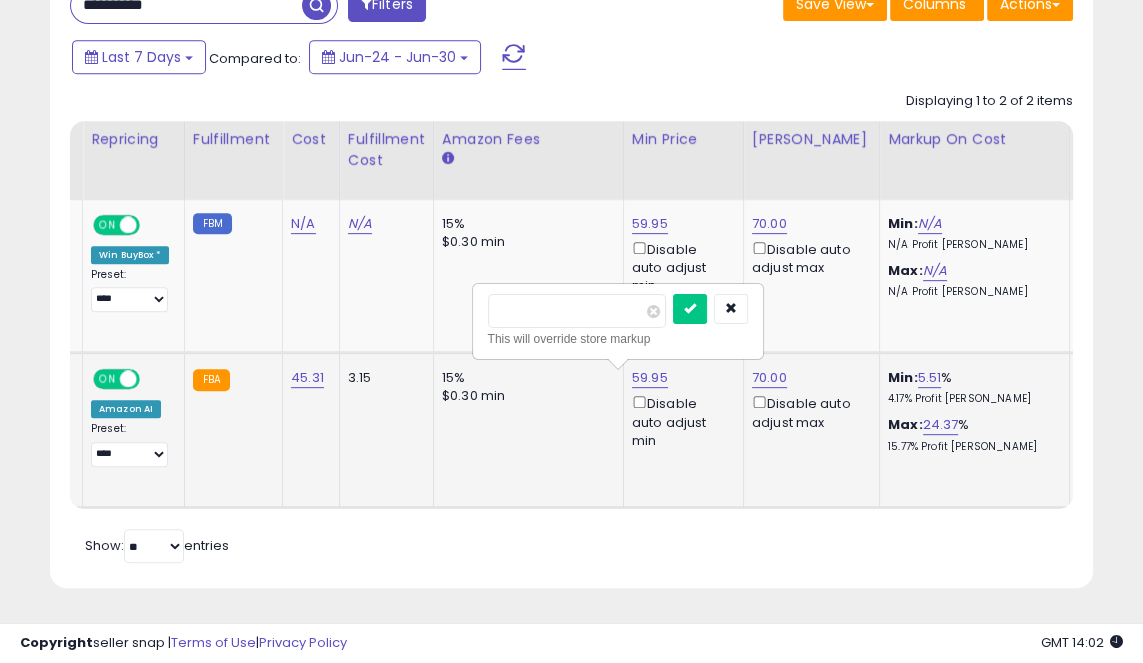 click on "*****" at bounding box center [577, 311] 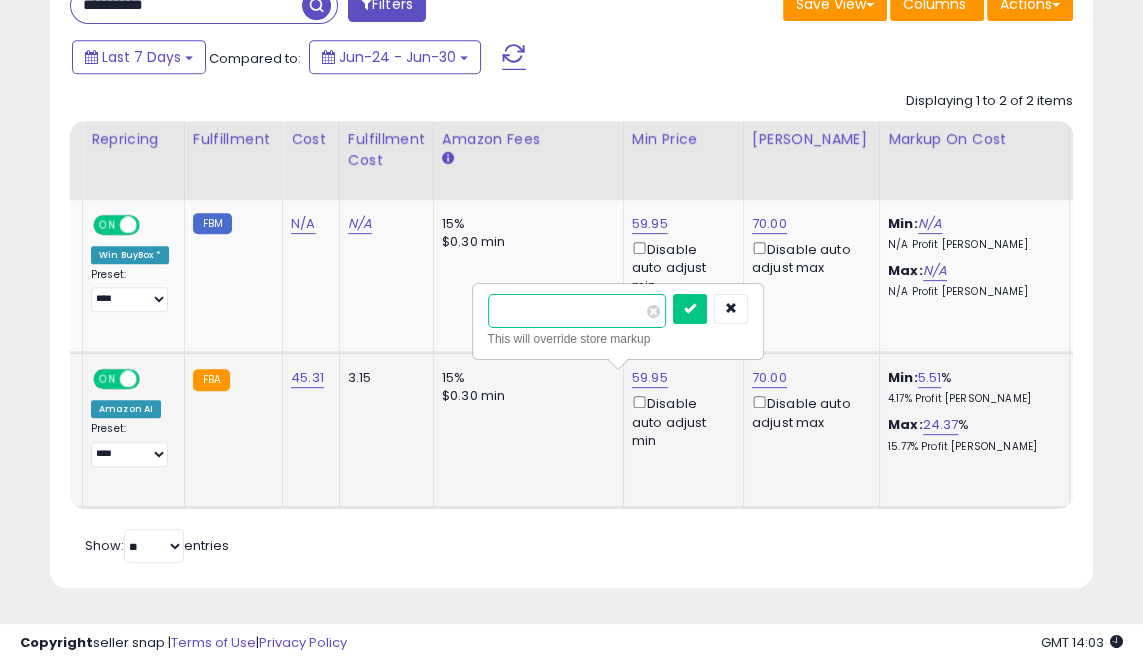 click on "*****" at bounding box center [577, 311] 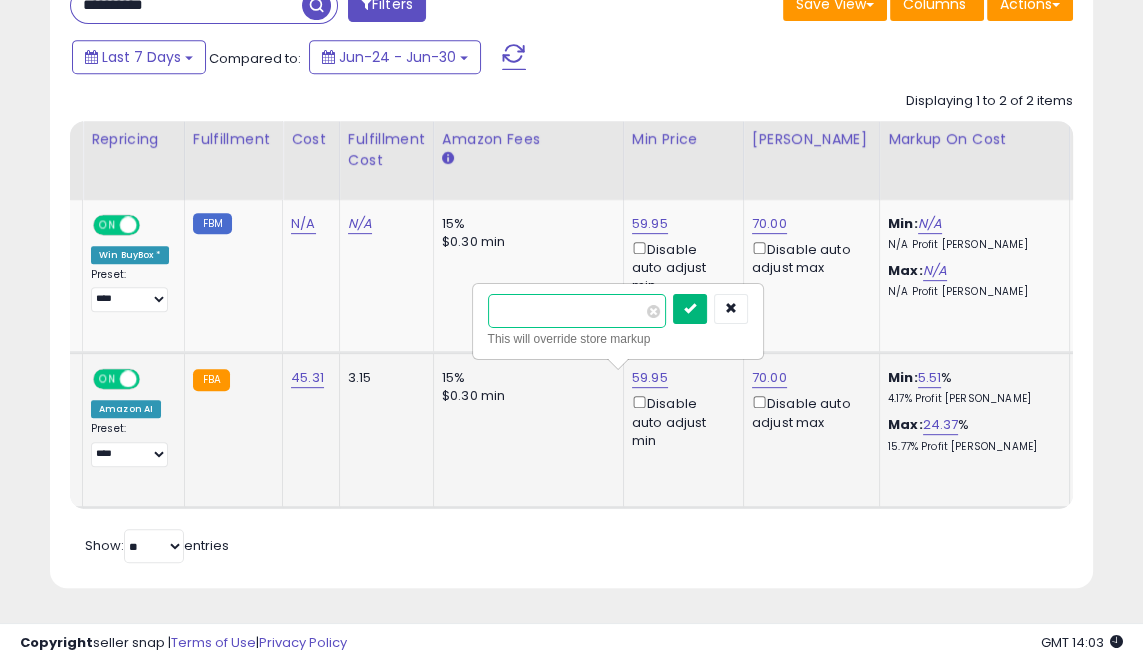 type on "**" 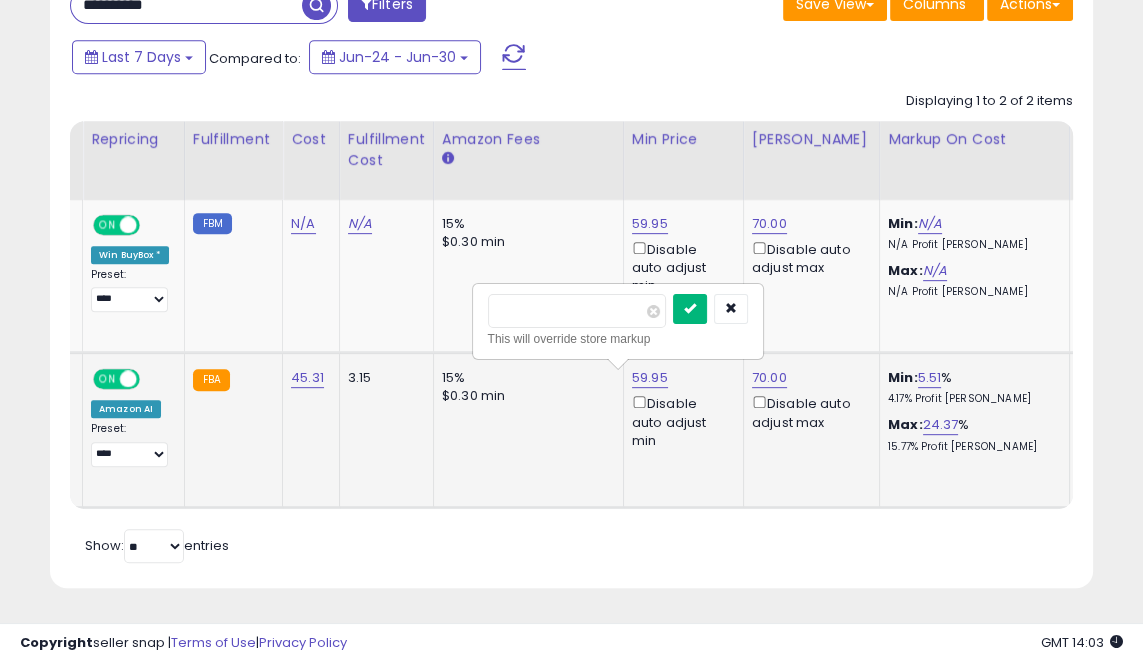 click at bounding box center [690, 309] 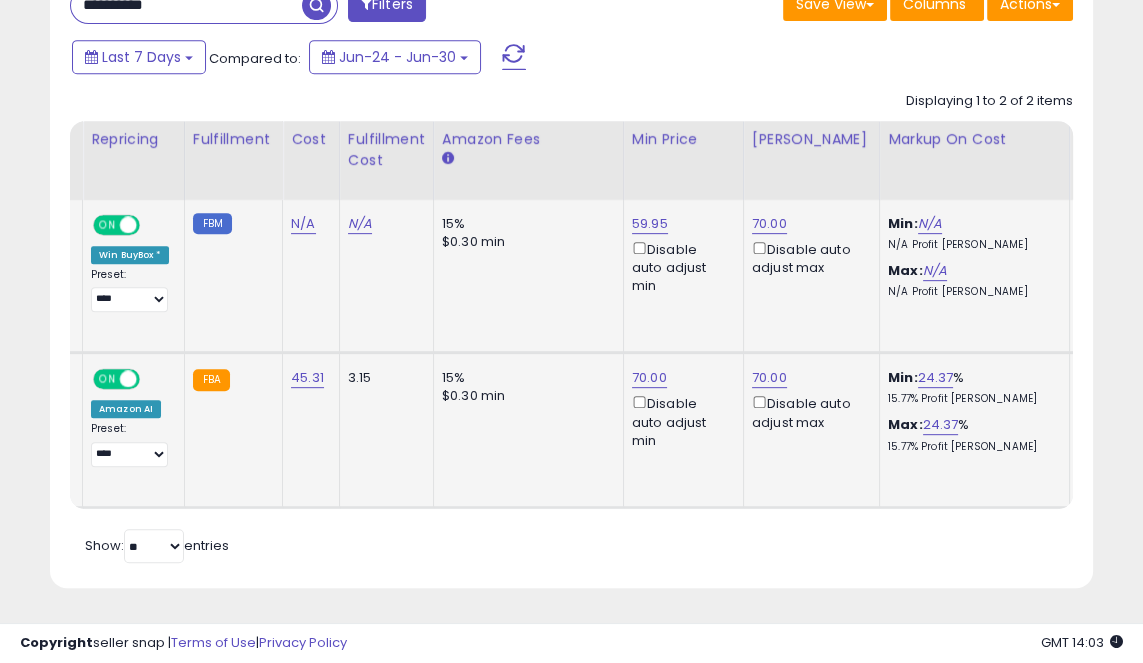 click on "59.95  Disable auto adjust min" at bounding box center [680, 255] 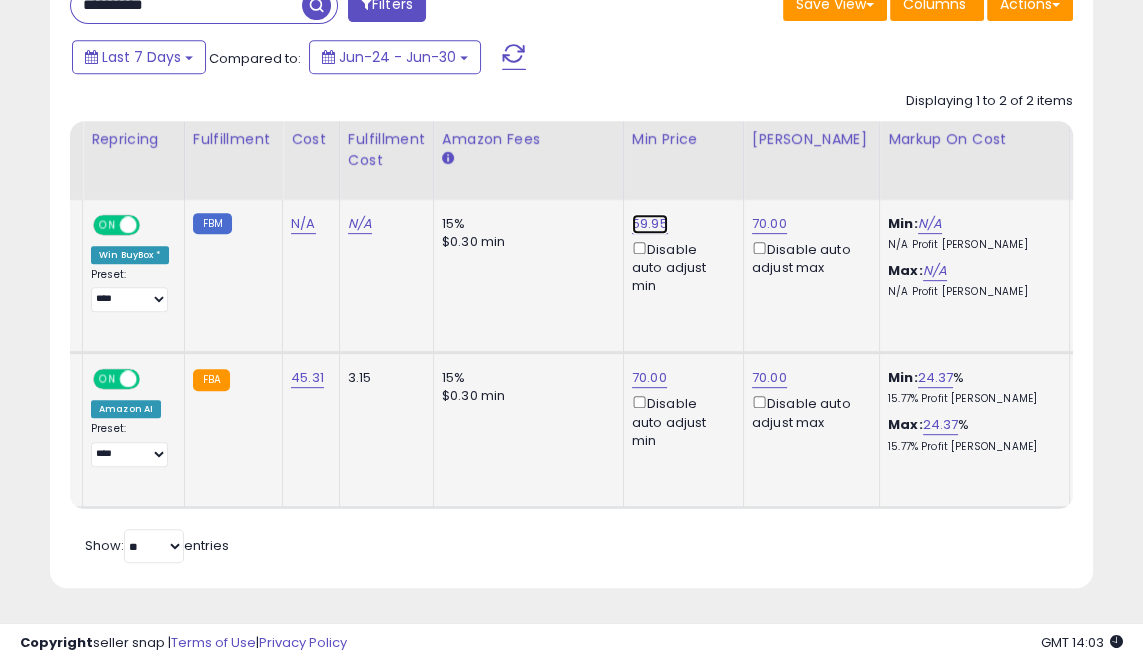 click on "59.95" at bounding box center [650, 224] 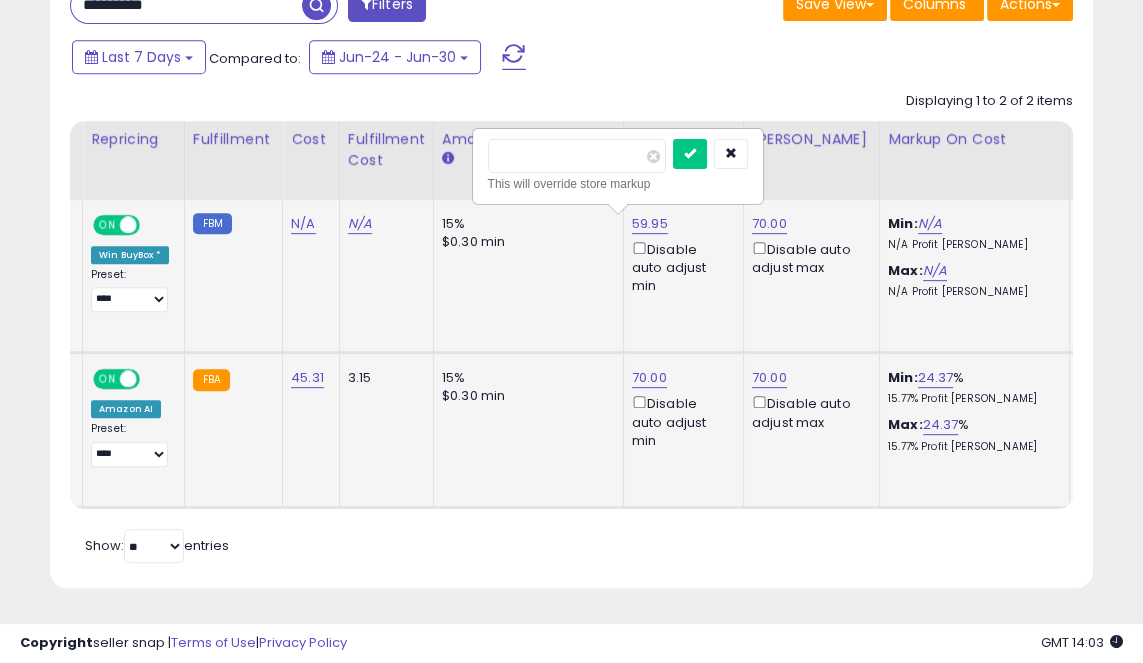 click on "*****" at bounding box center [577, 156] 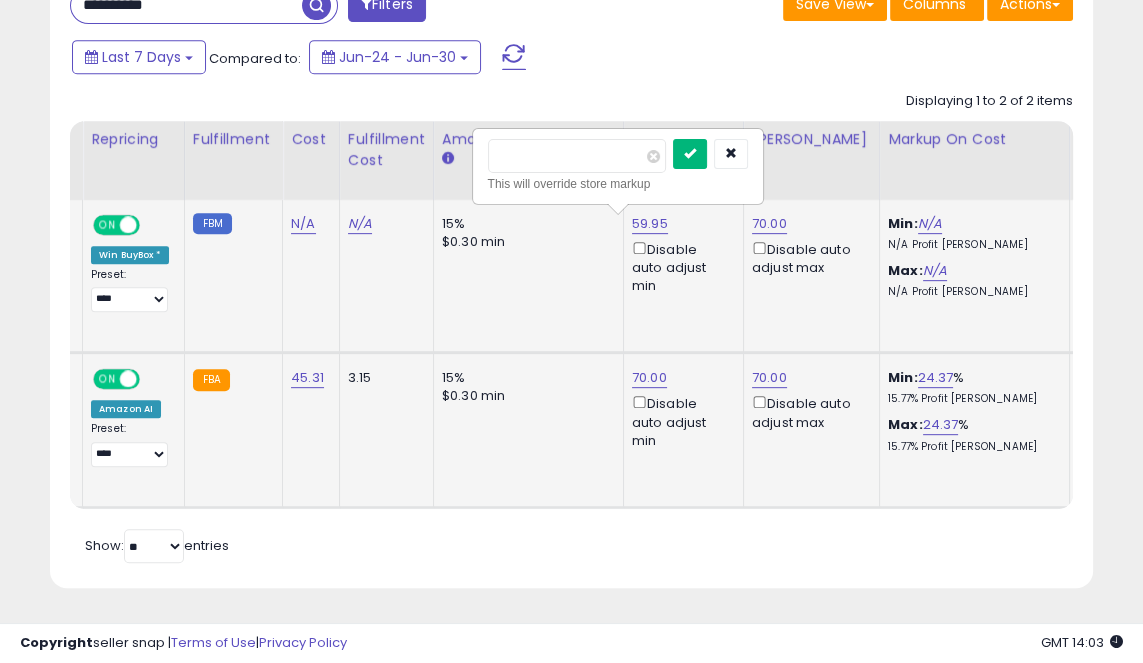 type on "**" 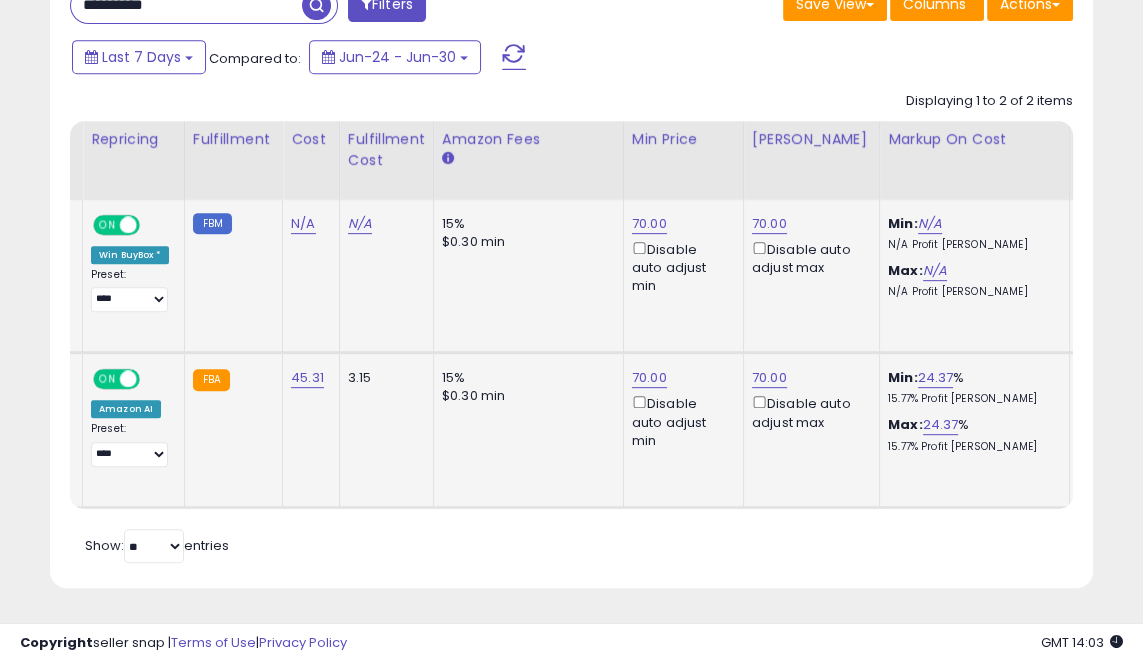 click on "70.00  Disable auto adjust max" 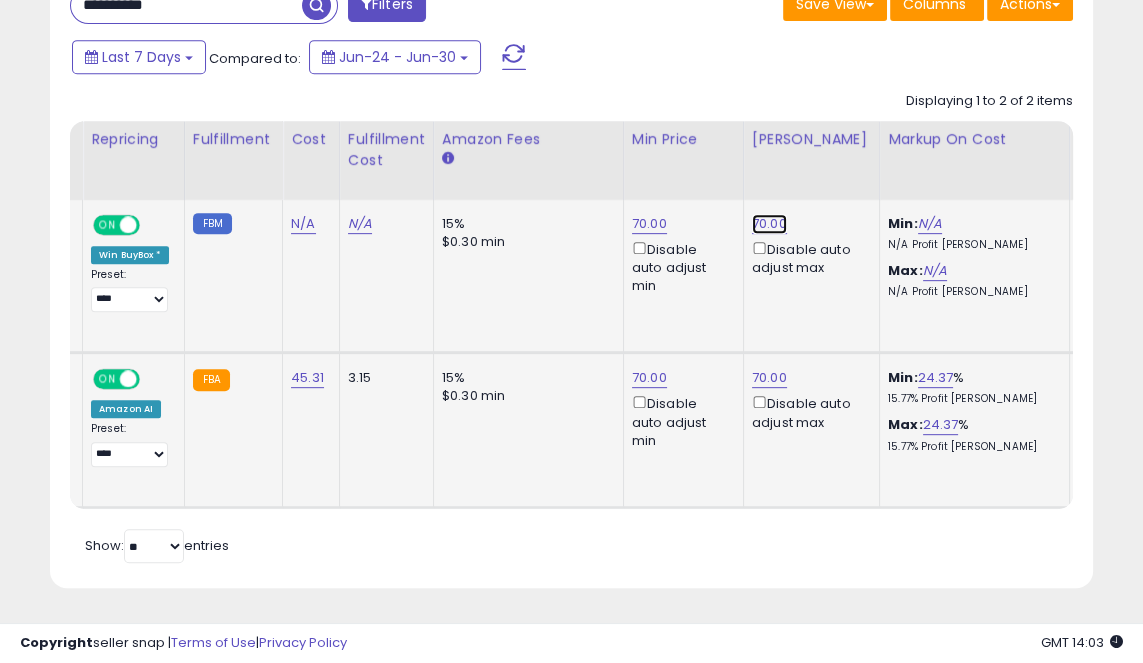 click on "70.00" at bounding box center (769, 224) 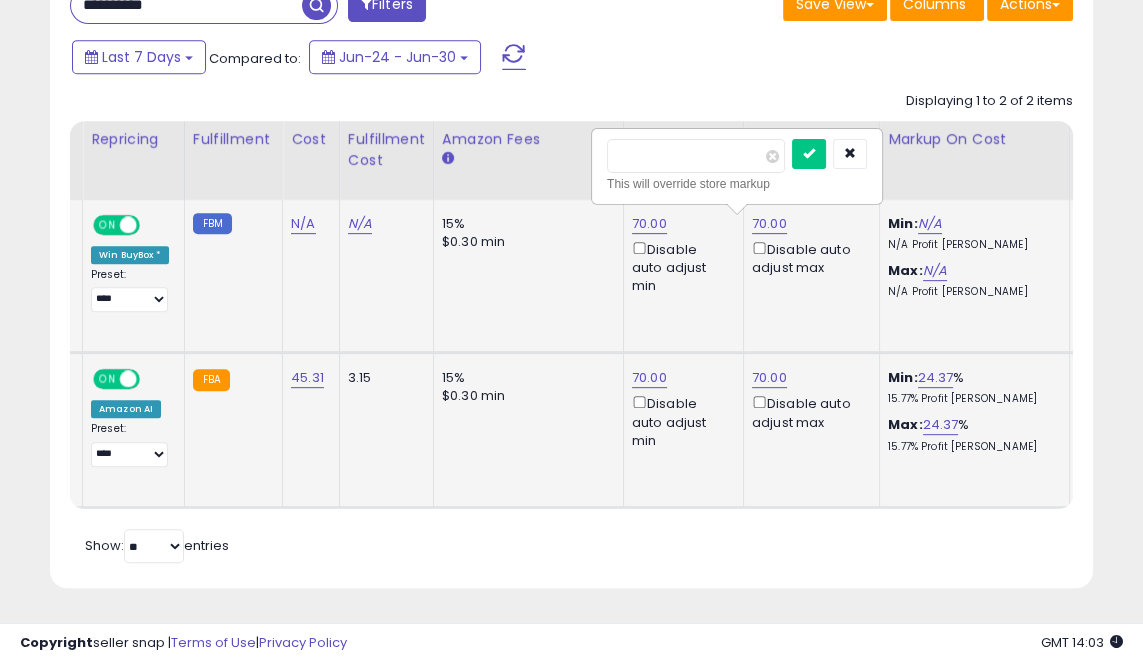 click on "*****" at bounding box center [696, 156] 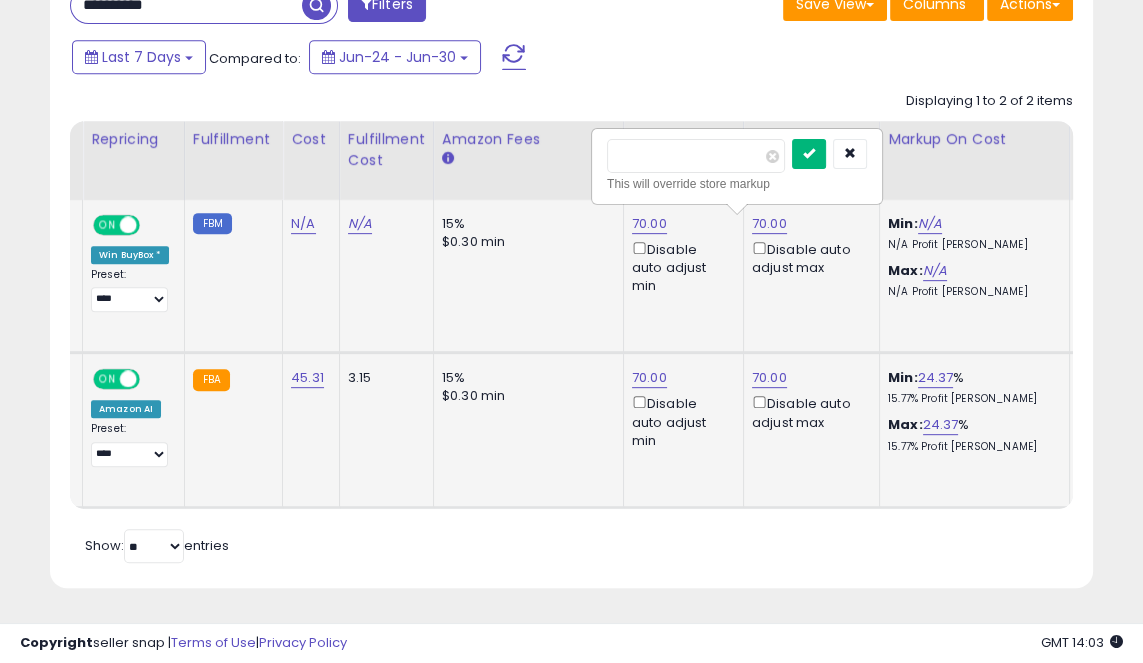 type on "***" 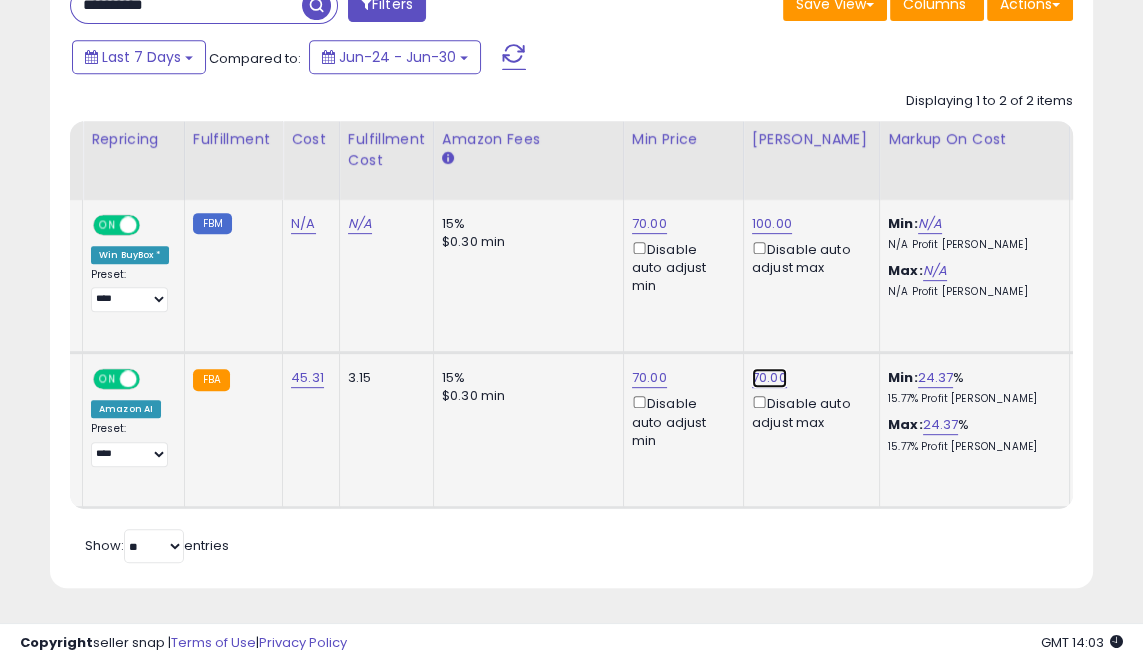 click on "70.00" at bounding box center (772, 224) 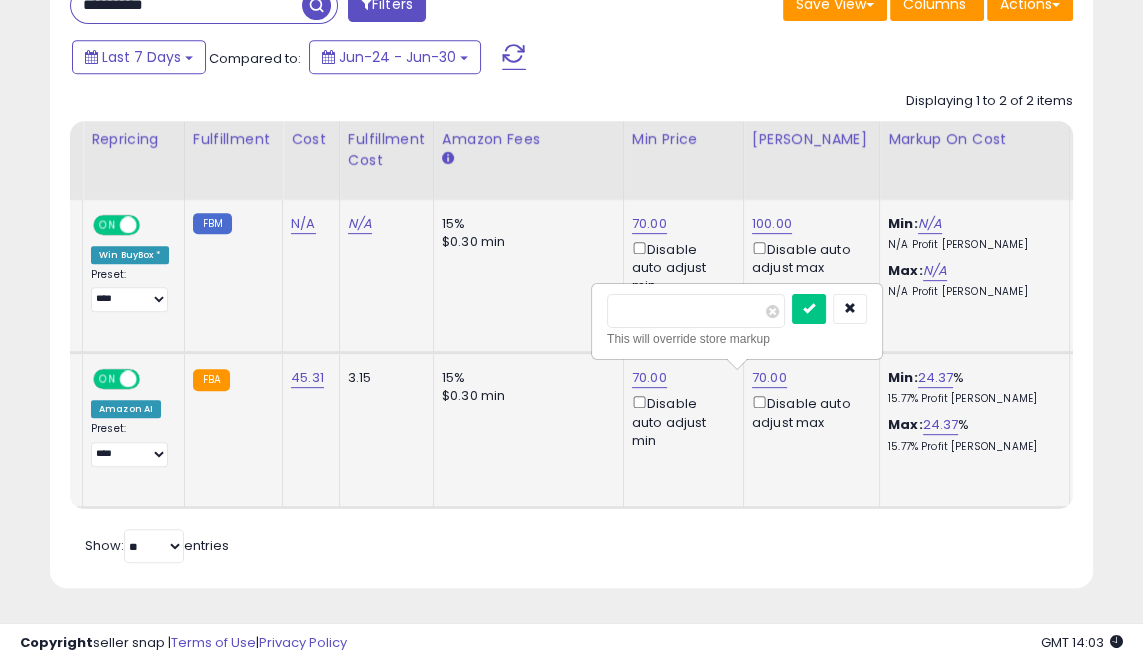 click on "*****" at bounding box center (696, 311) 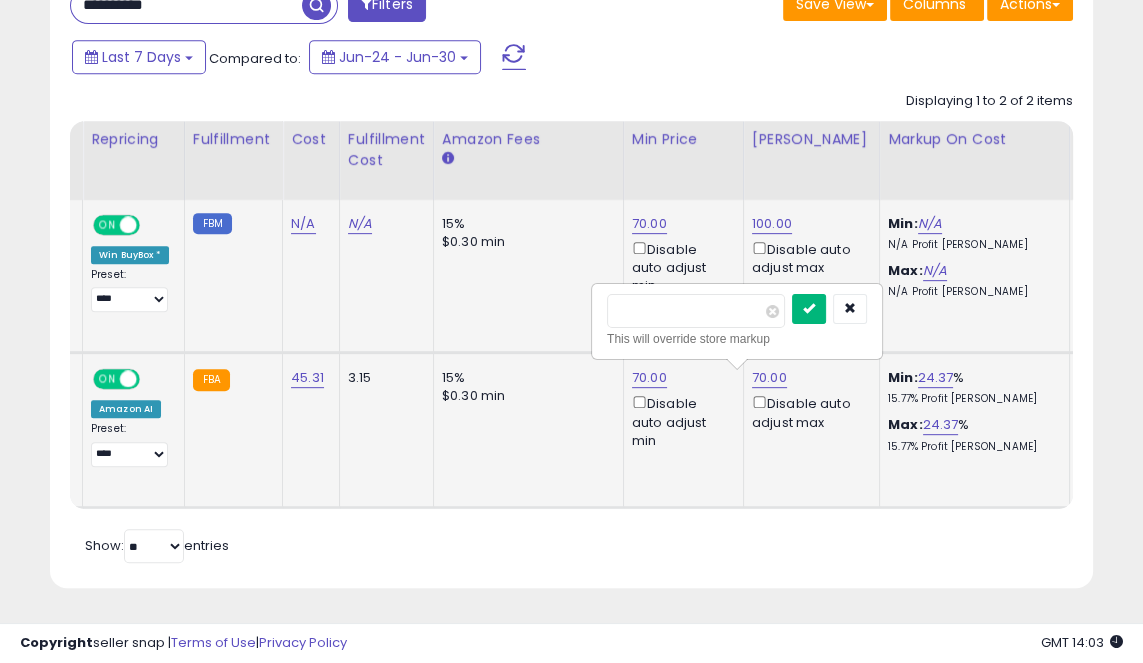 type on "***" 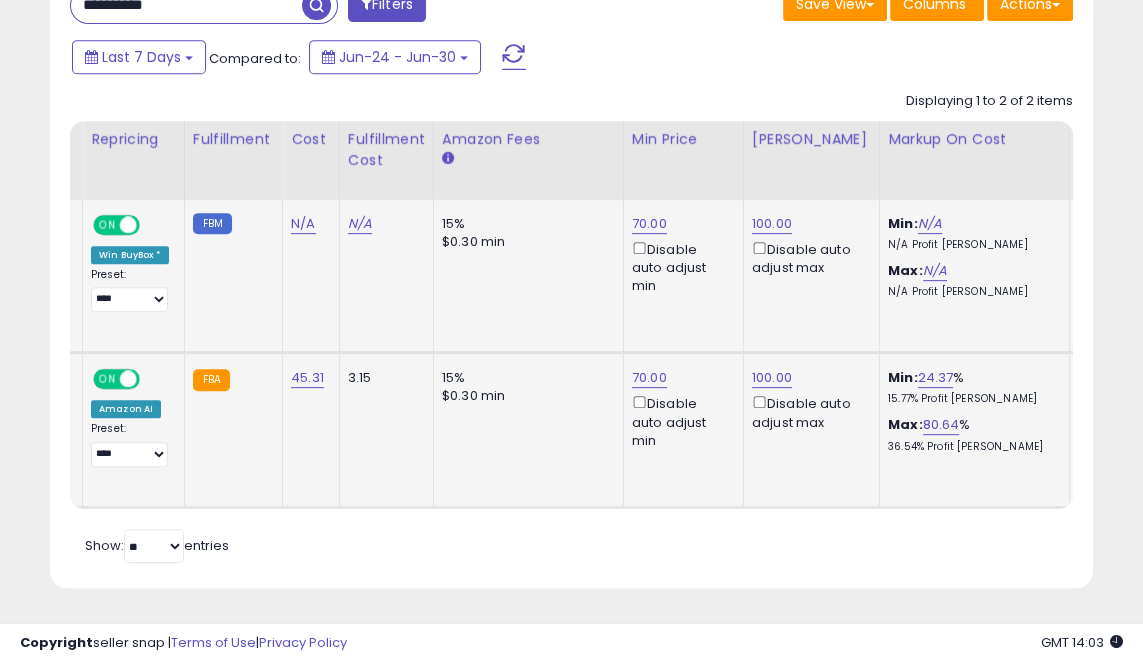 click on "Retrieving listings data..
Displaying 1 to 2 of 2 items
Title
Repricing" at bounding box center [571, 325] 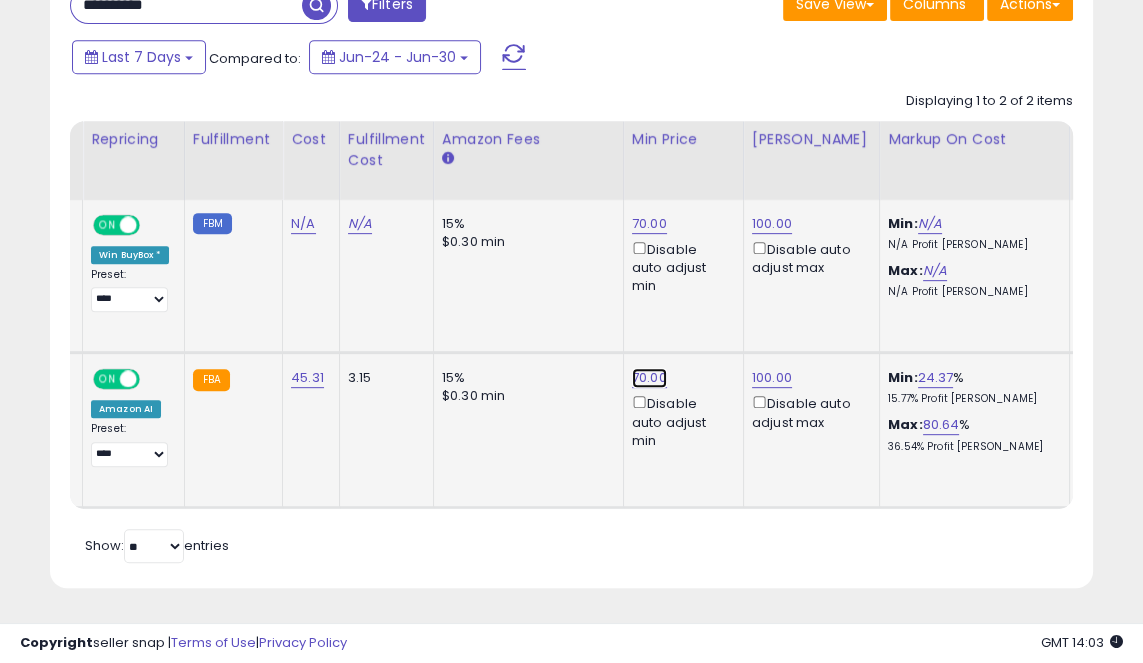 click on "70.00" at bounding box center (649, 224) 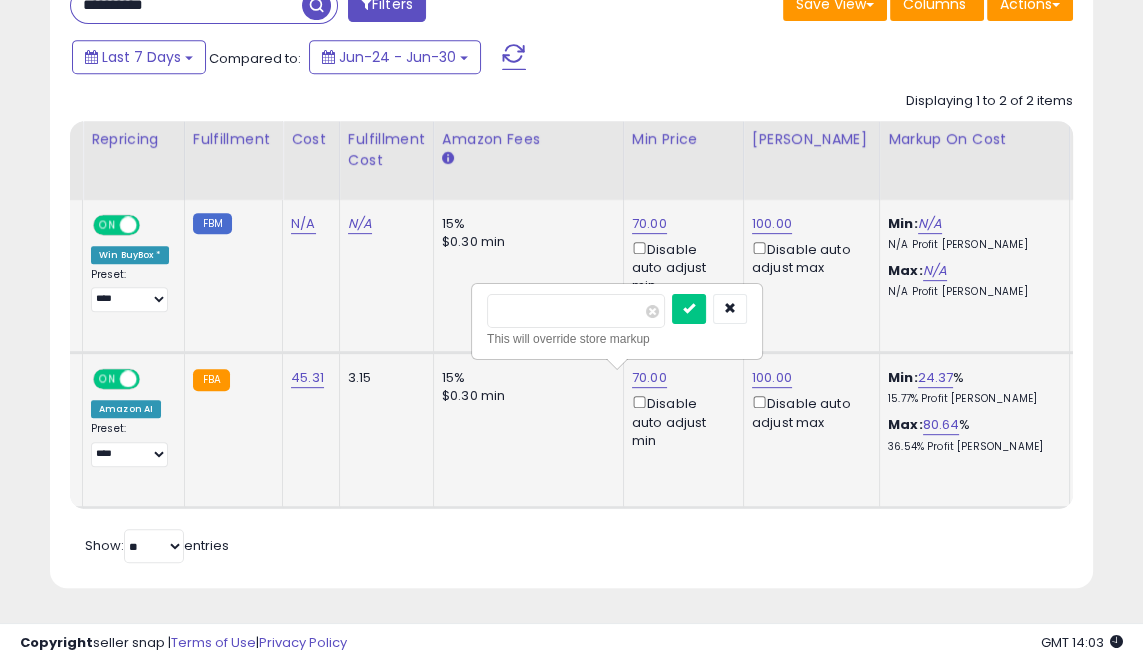 click on "*****" at bounding box center [576, 311] 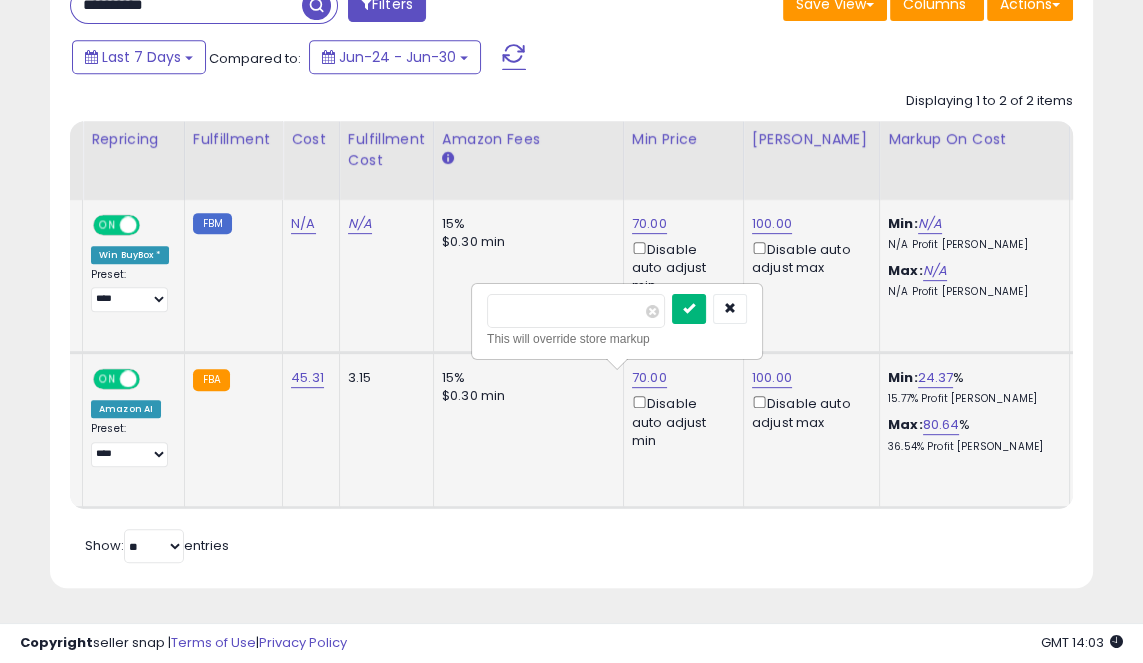 type on "**" 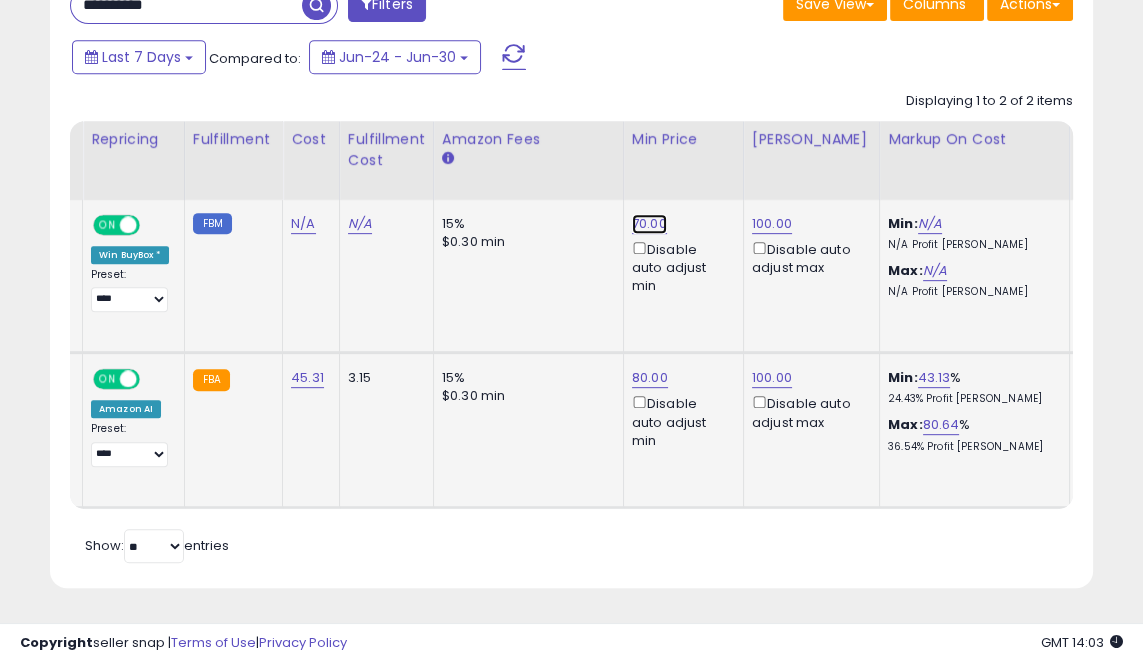 click on "70.00" at bounding box center [649, 224] 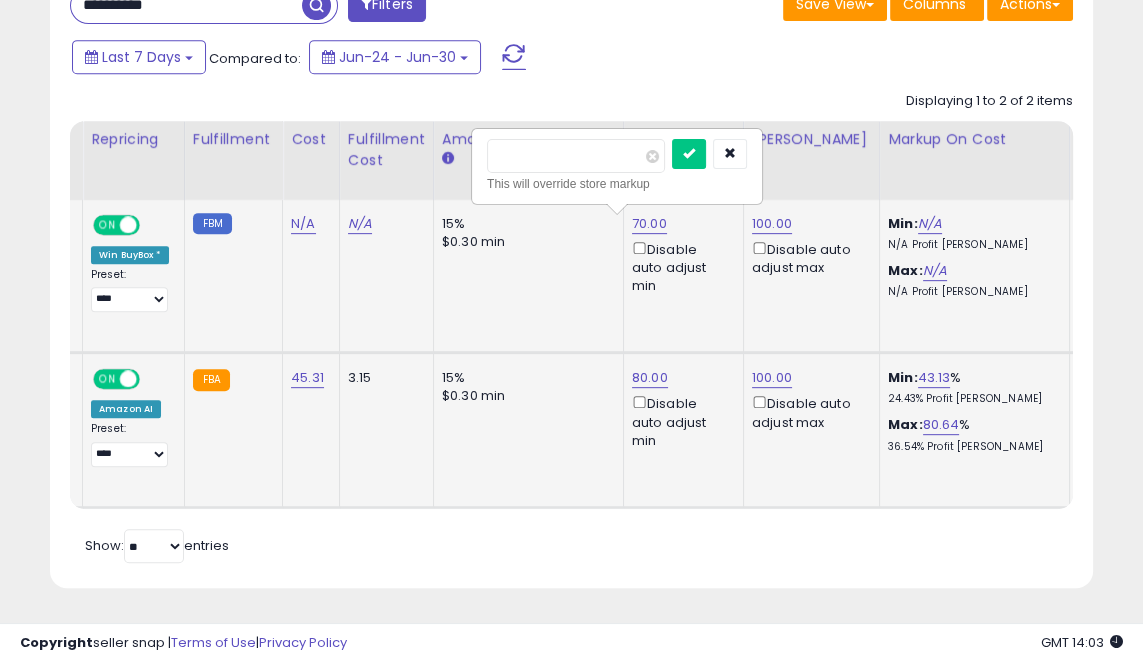 click on "*****" at bounding box center (576, 156) 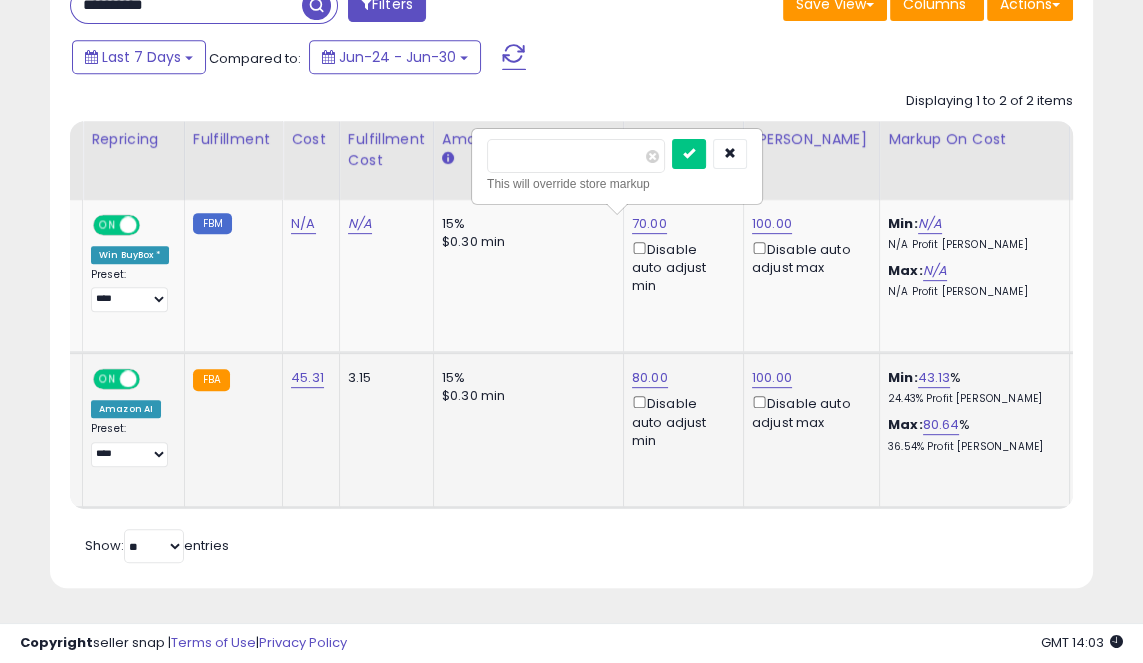 type on "*" 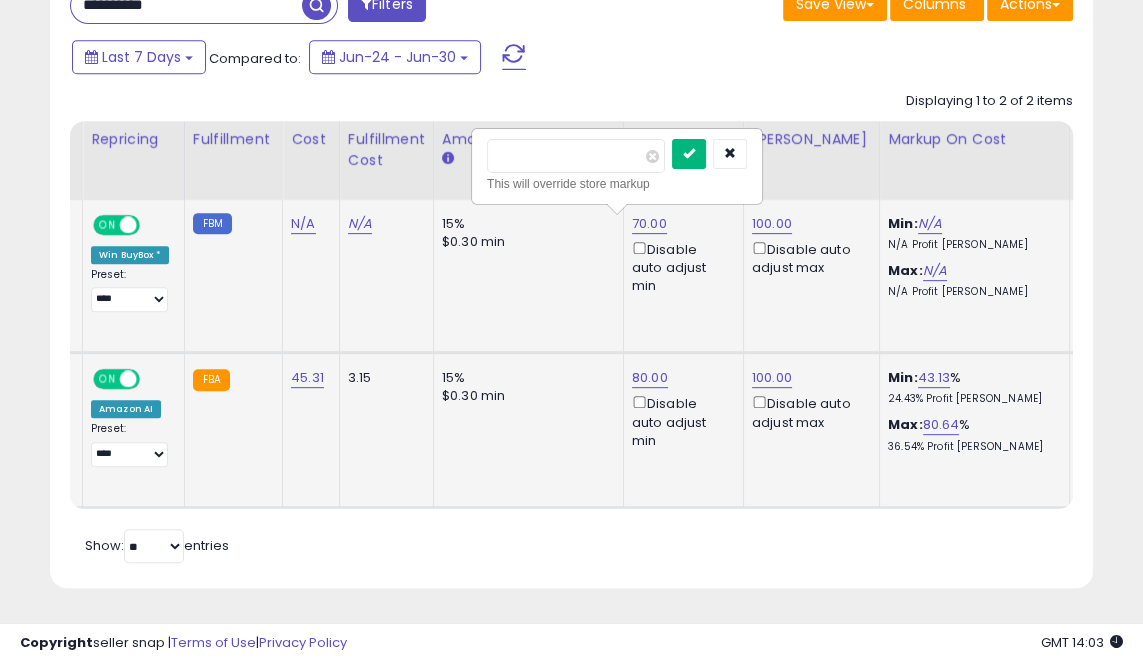 type on "**" 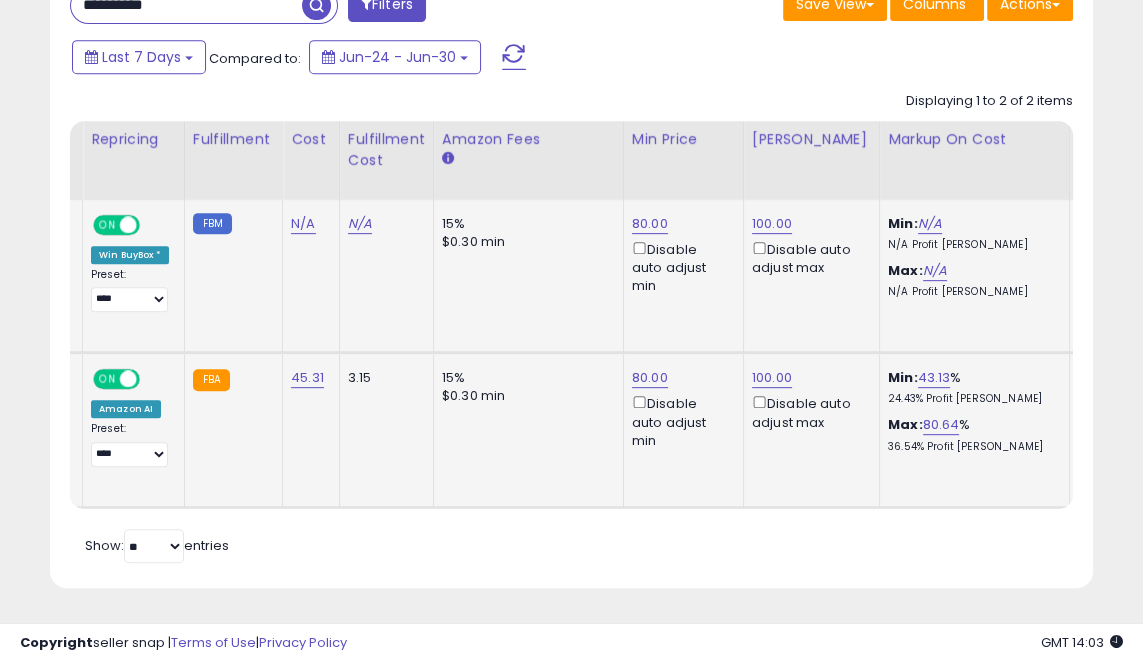 scroll, scrollTop: 0, scrollLeft: 385, axis: horizontal 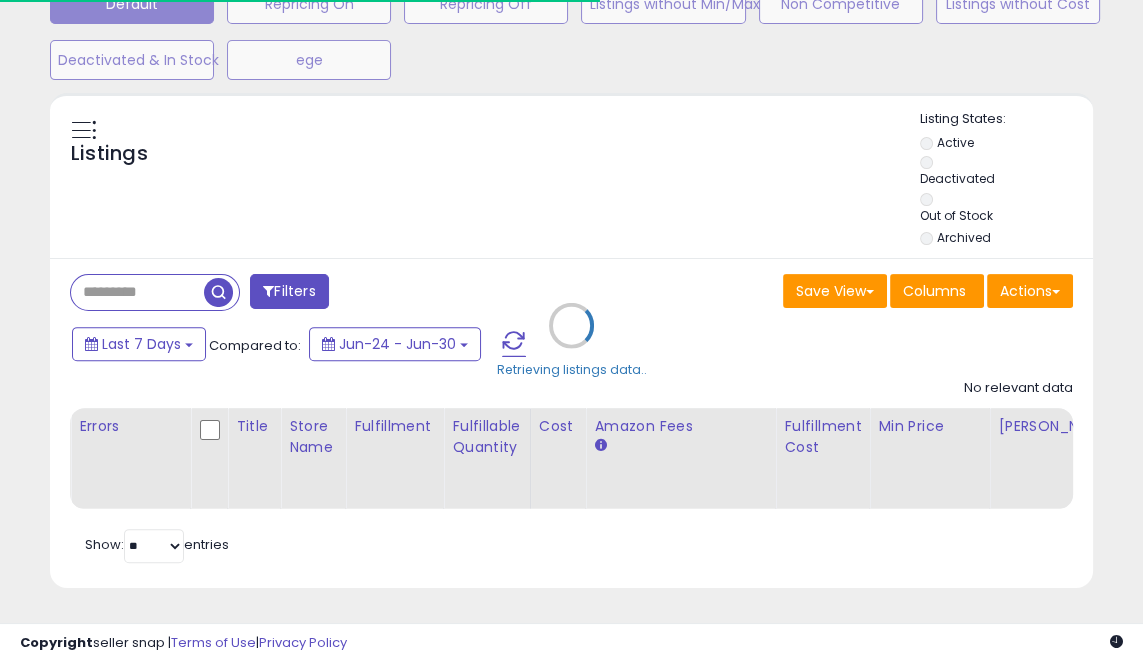 type on "**********" 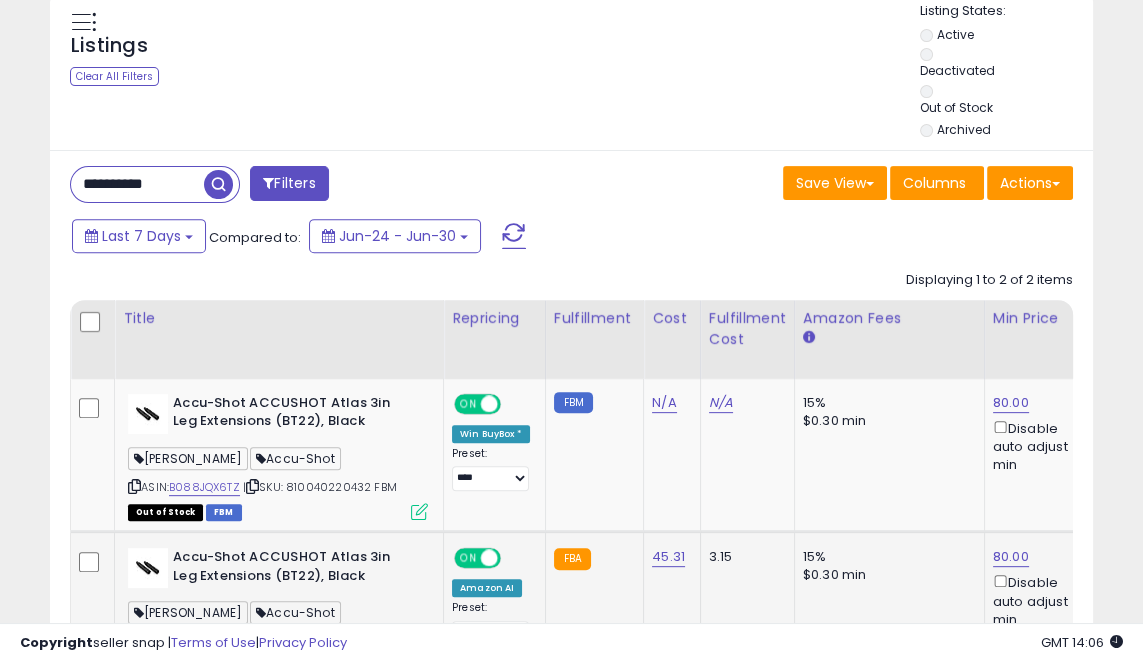 scroll, scrollTop: 825, scrollLeft: 0, axis: vertical 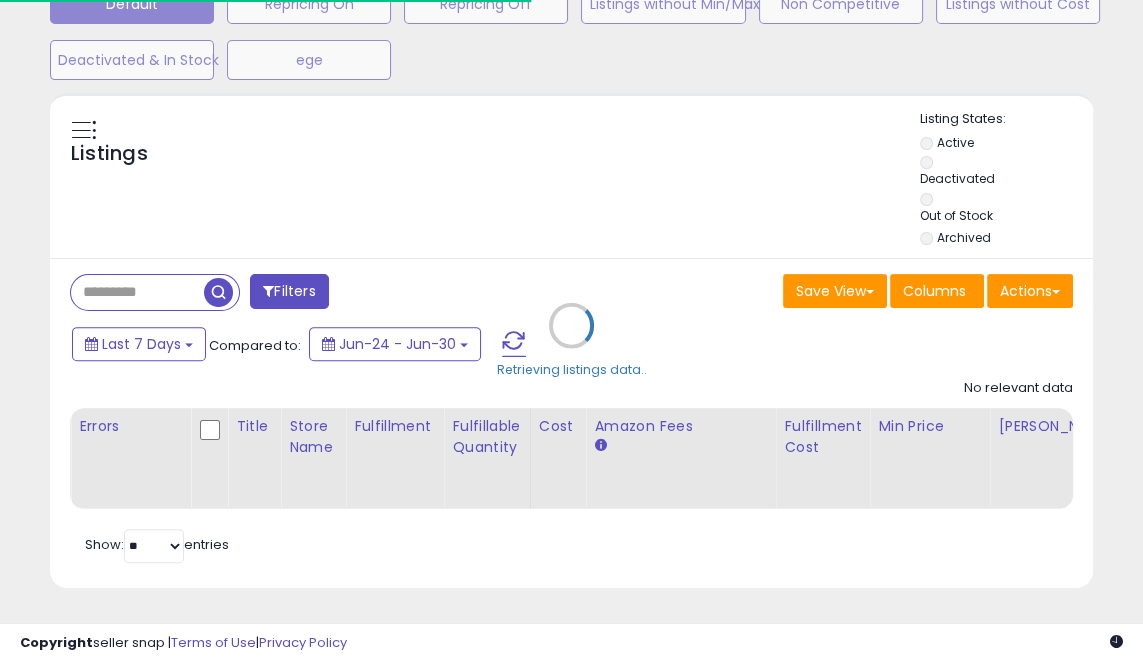 type on "**********" 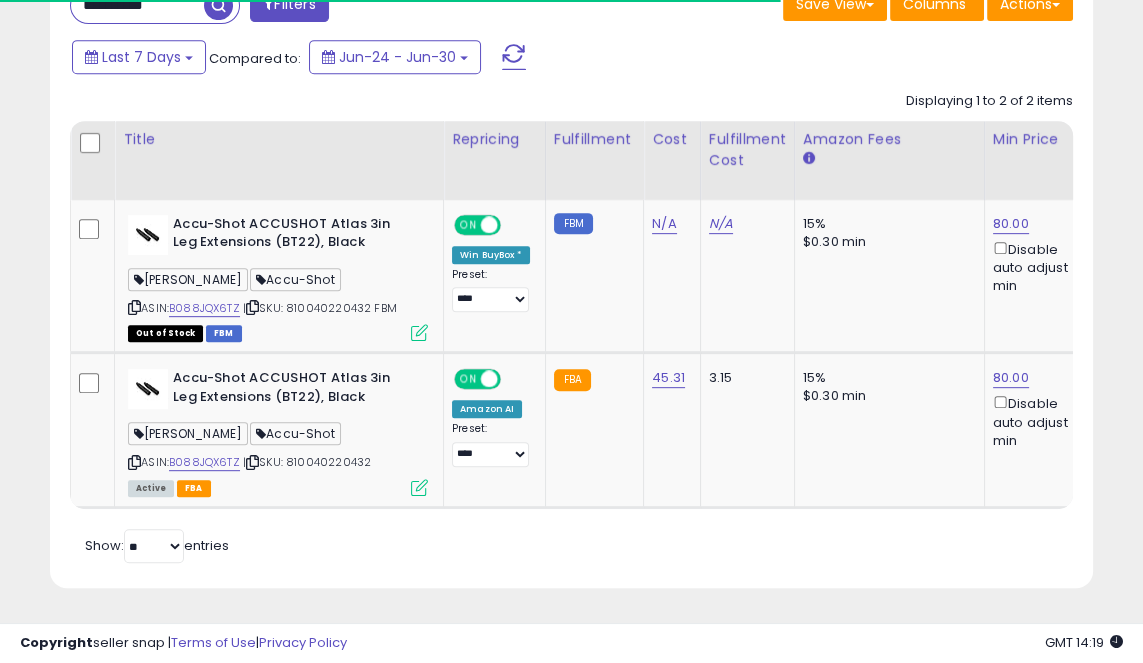 scroll, scrollTop: 985, scrollLeft: 0, axis: vertical 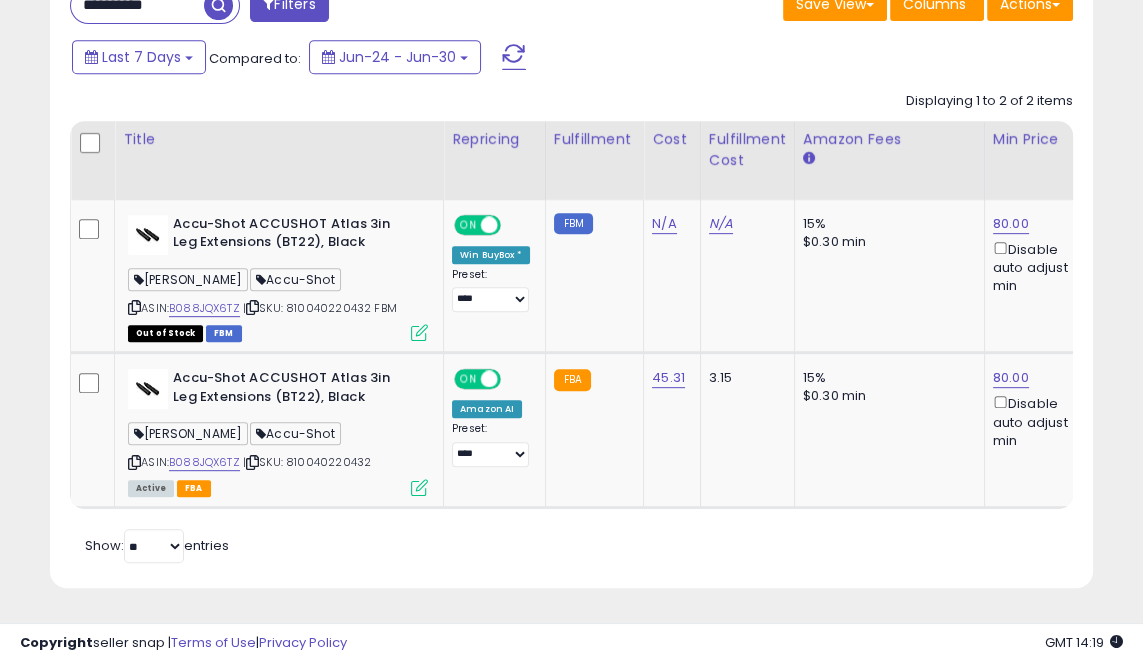 click 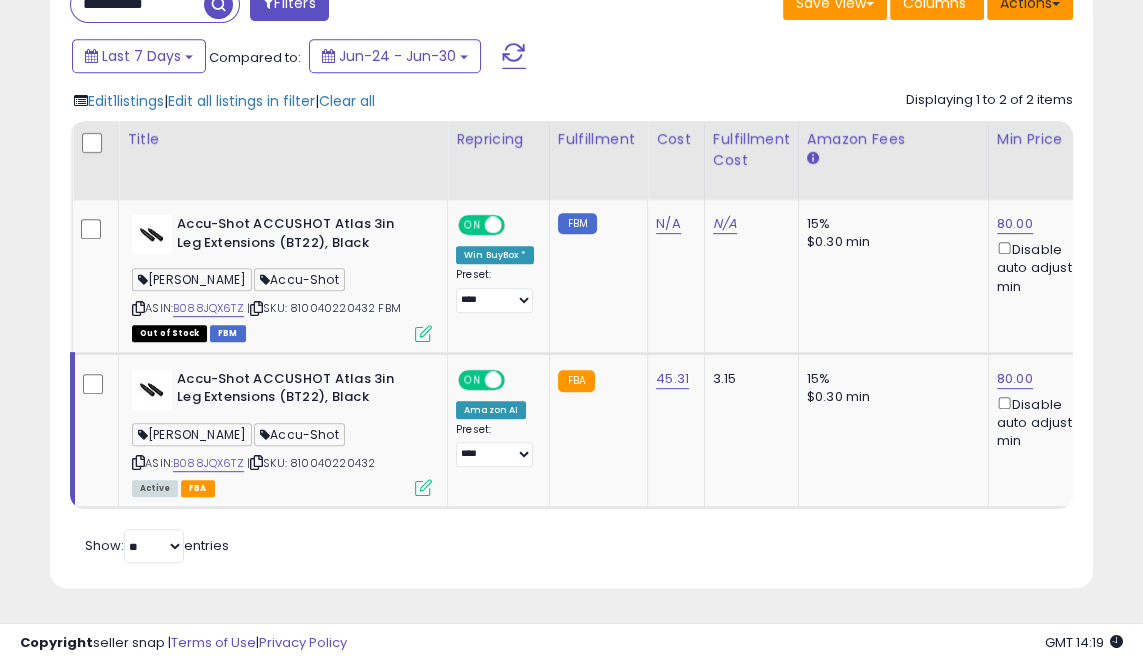 click on "Actions" at bounding box center (1030, 3) 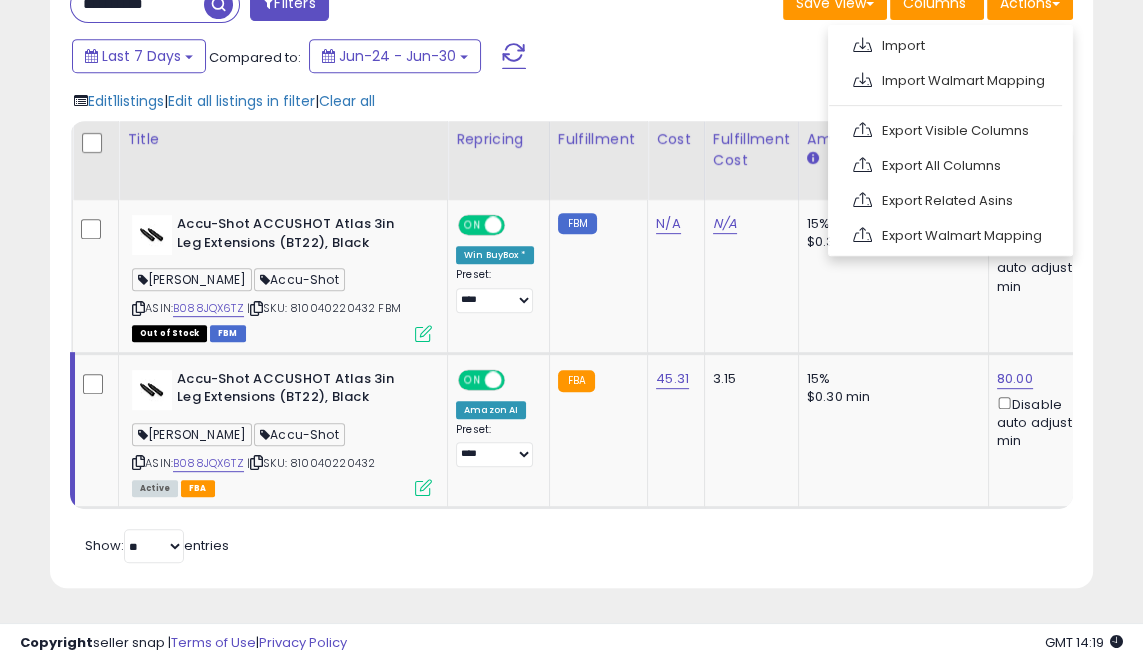 click at bounding box center (571, 331) 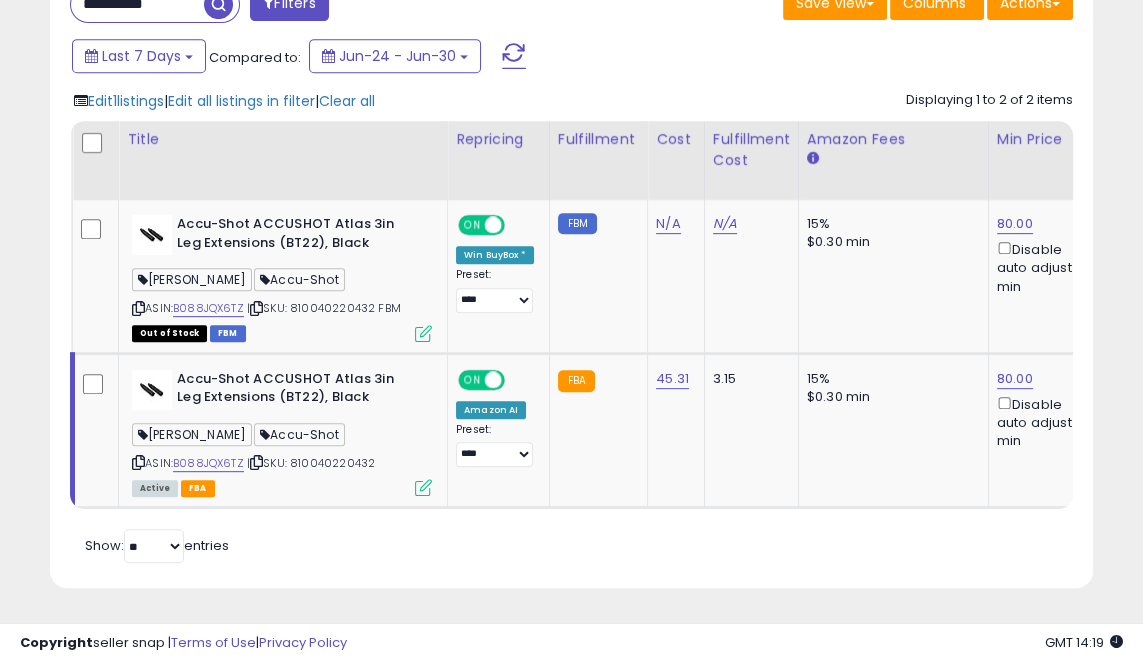 click on "Active FBA" at bounding box center (282, 487) 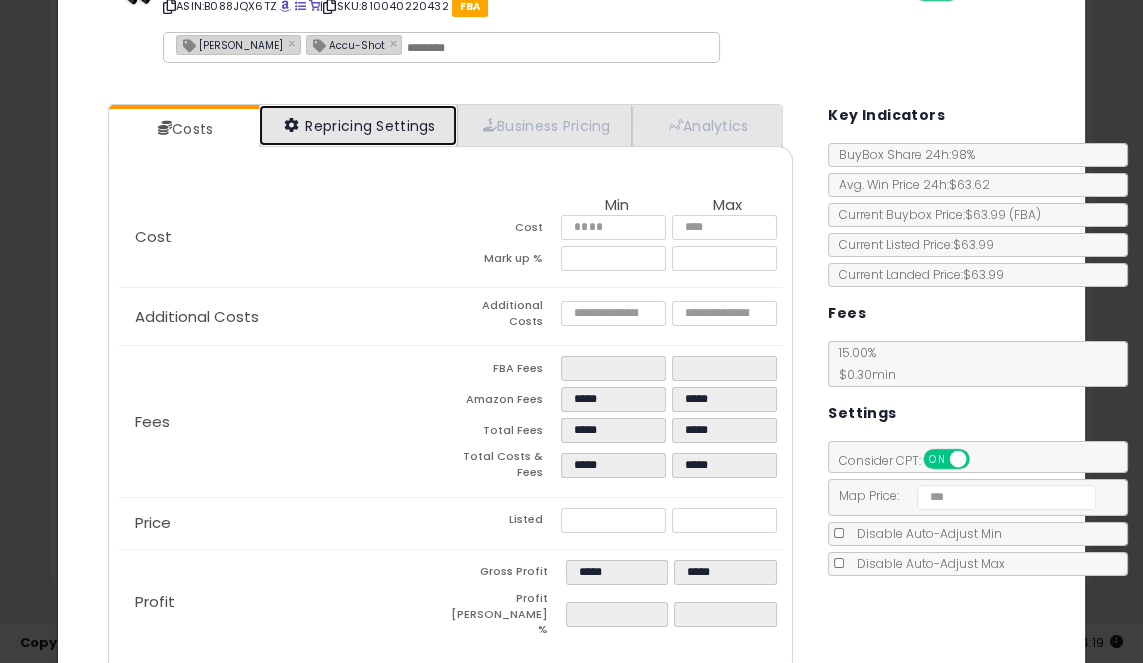 click on "Repricing Settings" at bounding box center [358, 125] 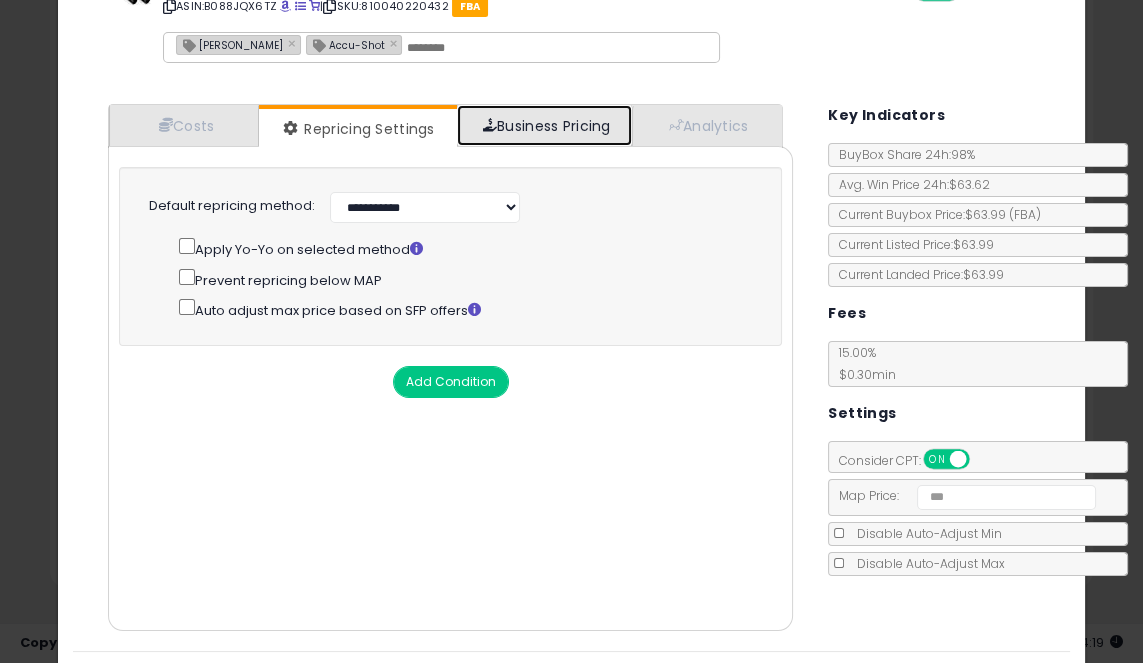 click on "Business Pricing" at bounding box center [544, 125] 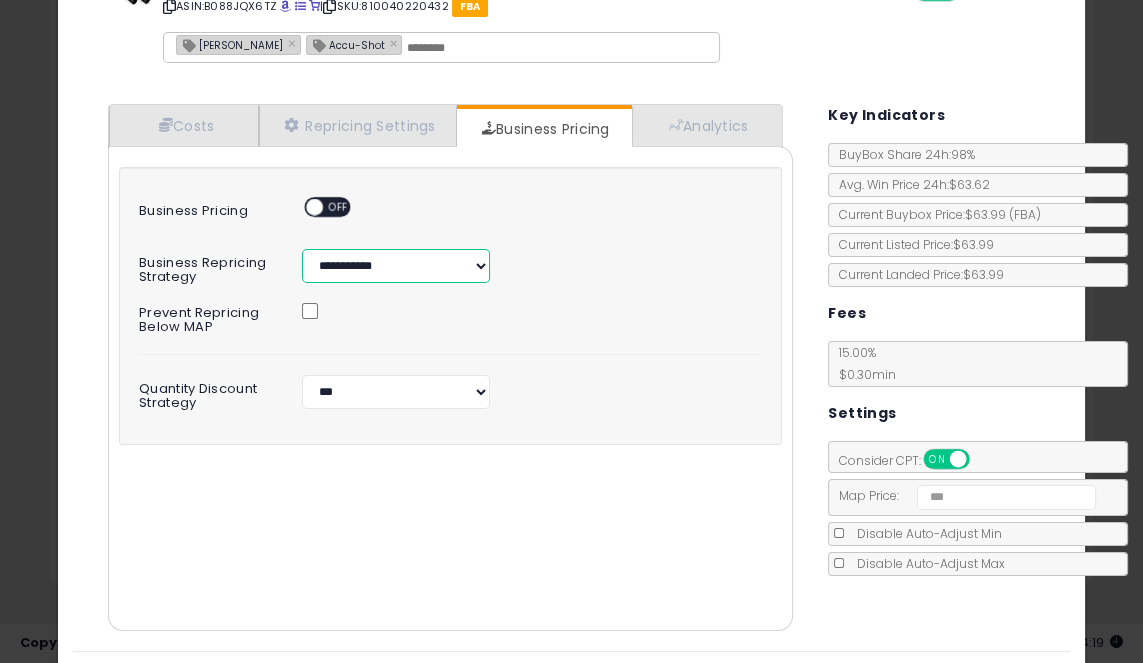 click on "**********" at bounding box center [396, 266] 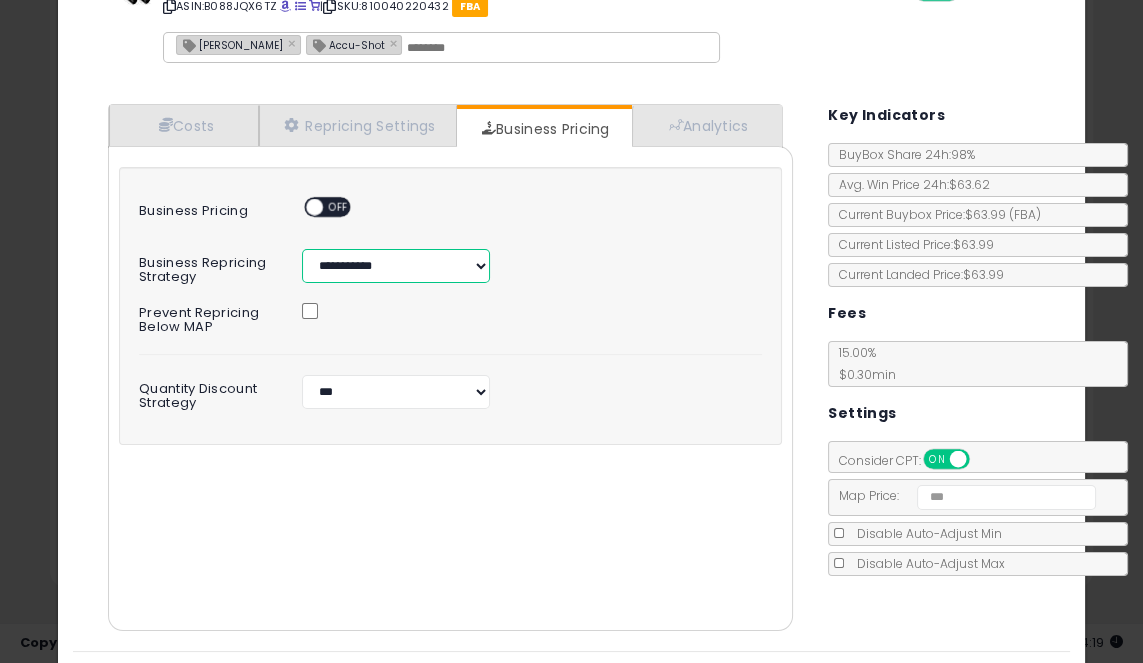 click on "**********" at bounding box center [396, 266] 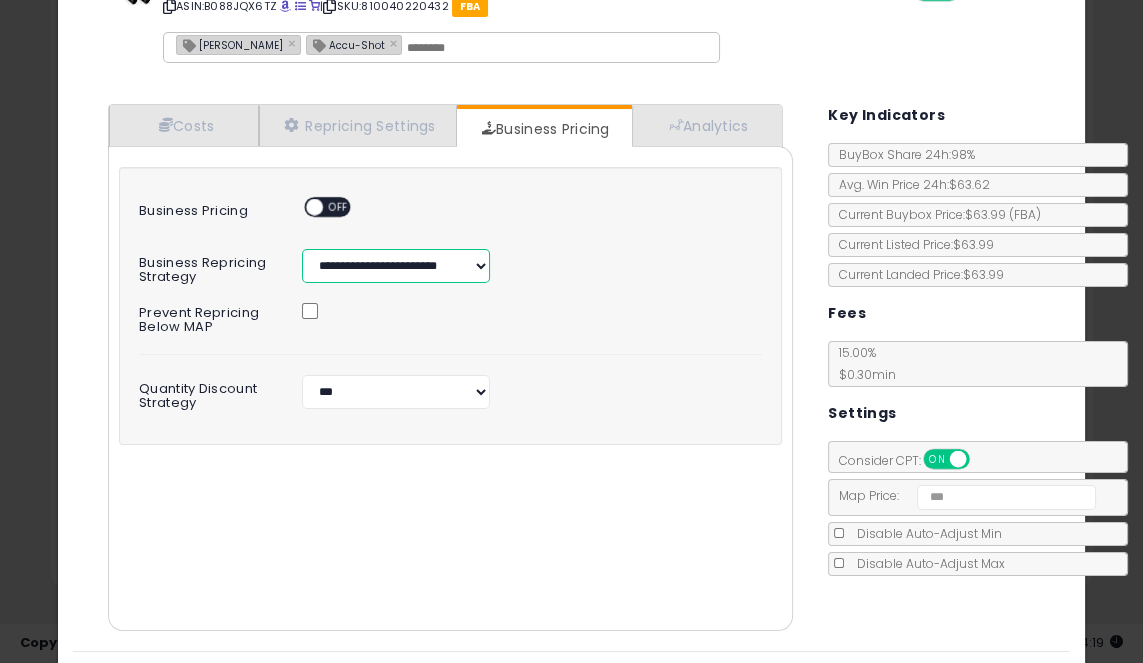 select on "***" 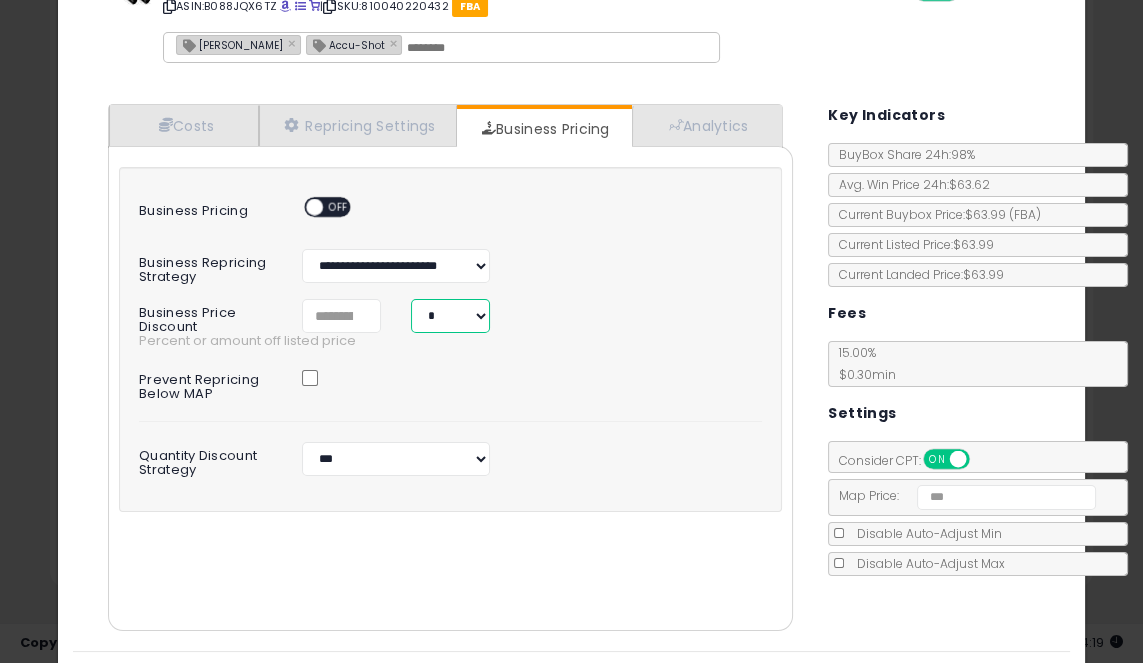 click on "* *" at bounding box center (450, 316) 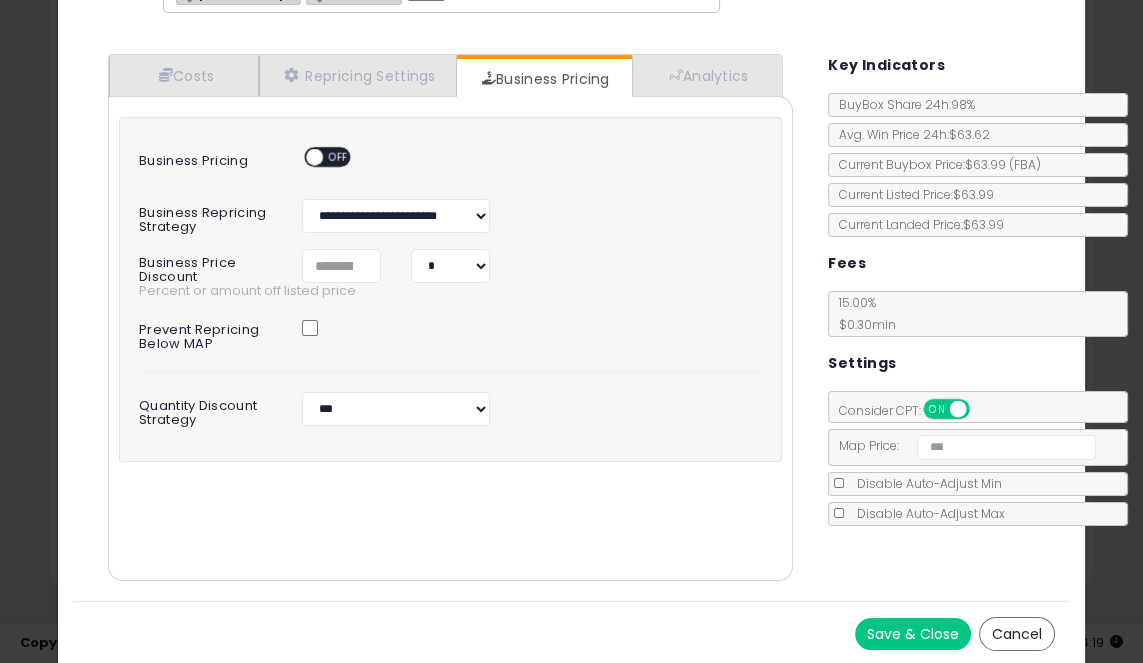 click on "Save & Close
Cancel" at bounding box center [571, 633] 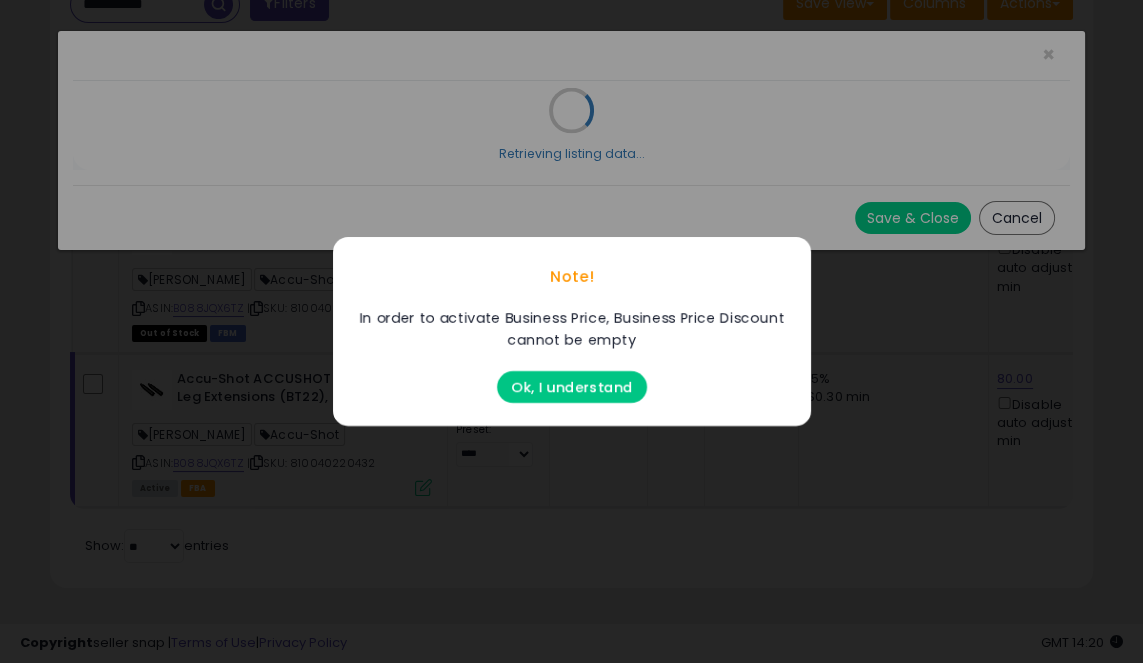 click on "Ok, I understand" at bounding box center (572, 387) 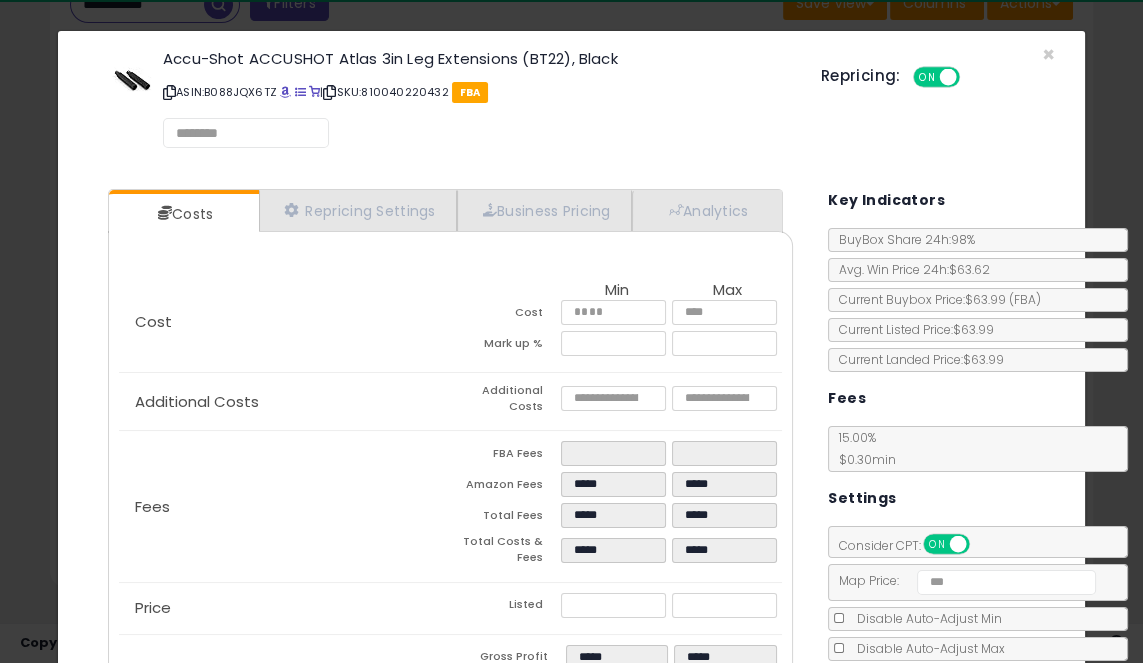 click on "Cost
Min
Max
Cost
*****
*****
Mark up %
*****
*****
Additional Costs
Additional Costs" at bounding box center [450, 495] 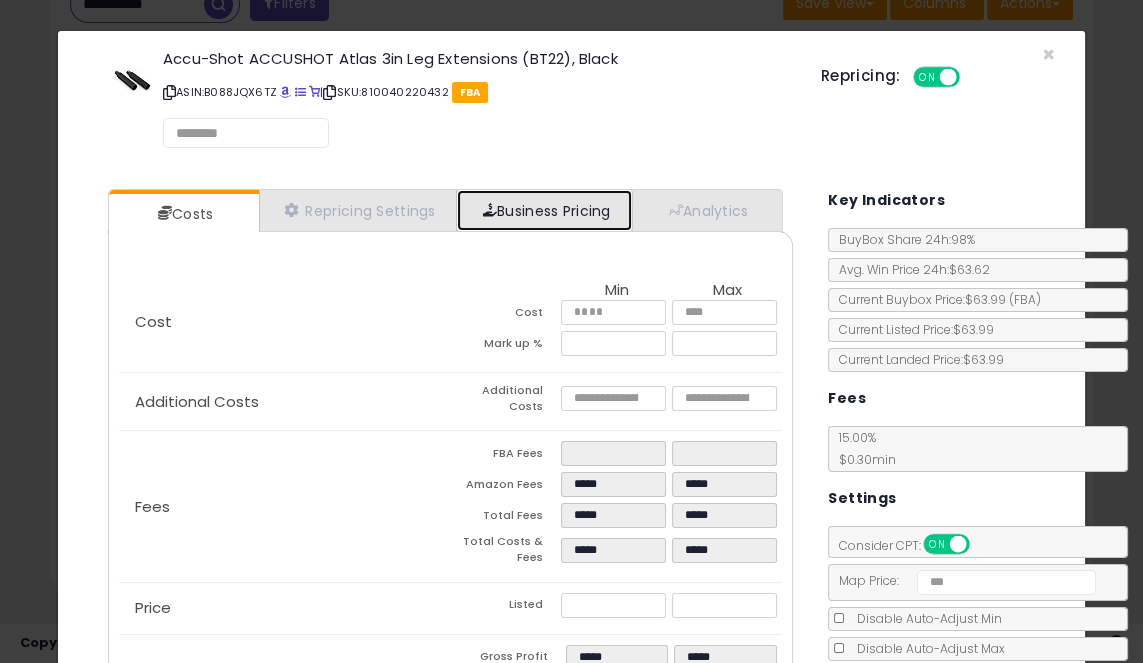 click on "Business Pricing" at bounding box center (544, 210) 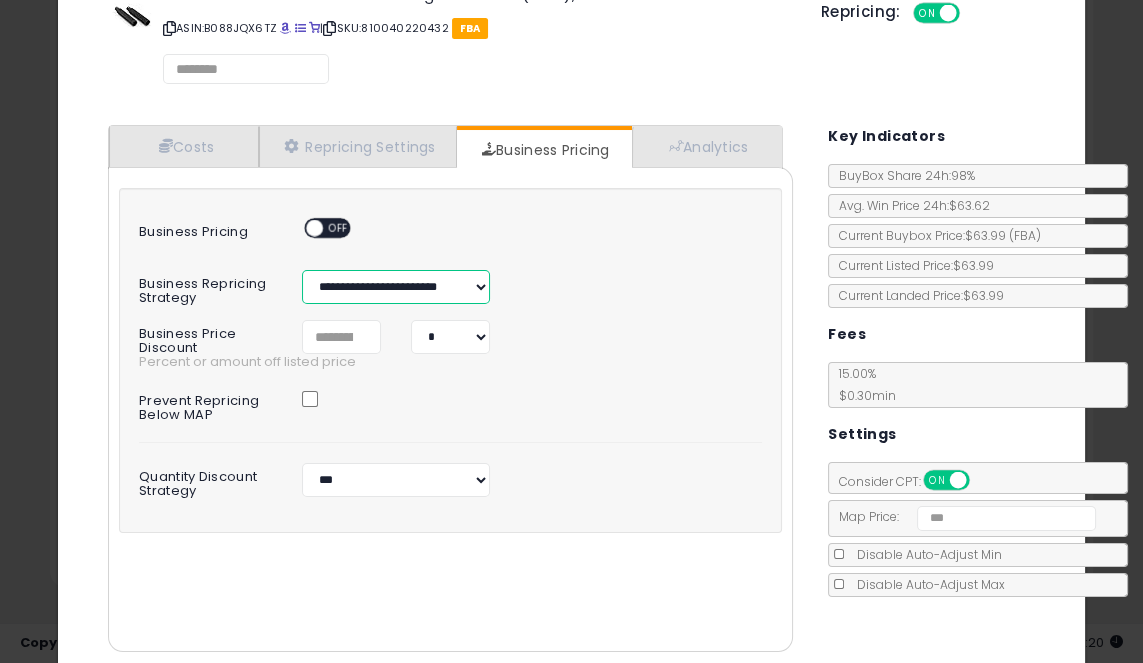 drag, startPoint x: 918, startPoint y: 624, endPoint x: 444, endPoint y: 283, distance: 583.9152 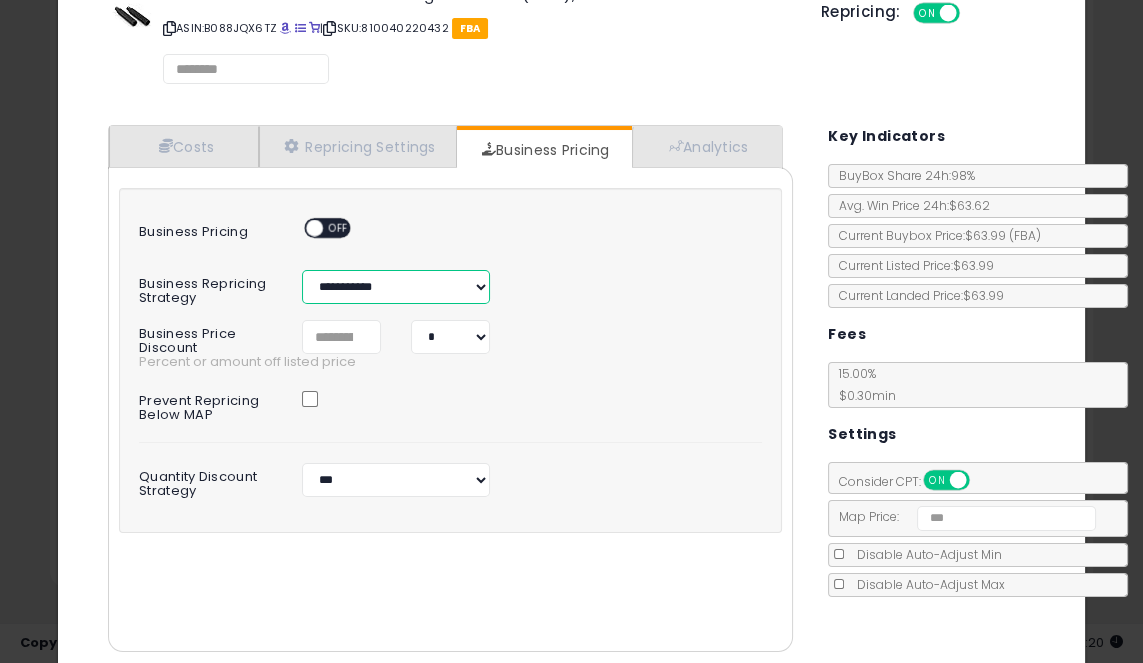 select on "***" 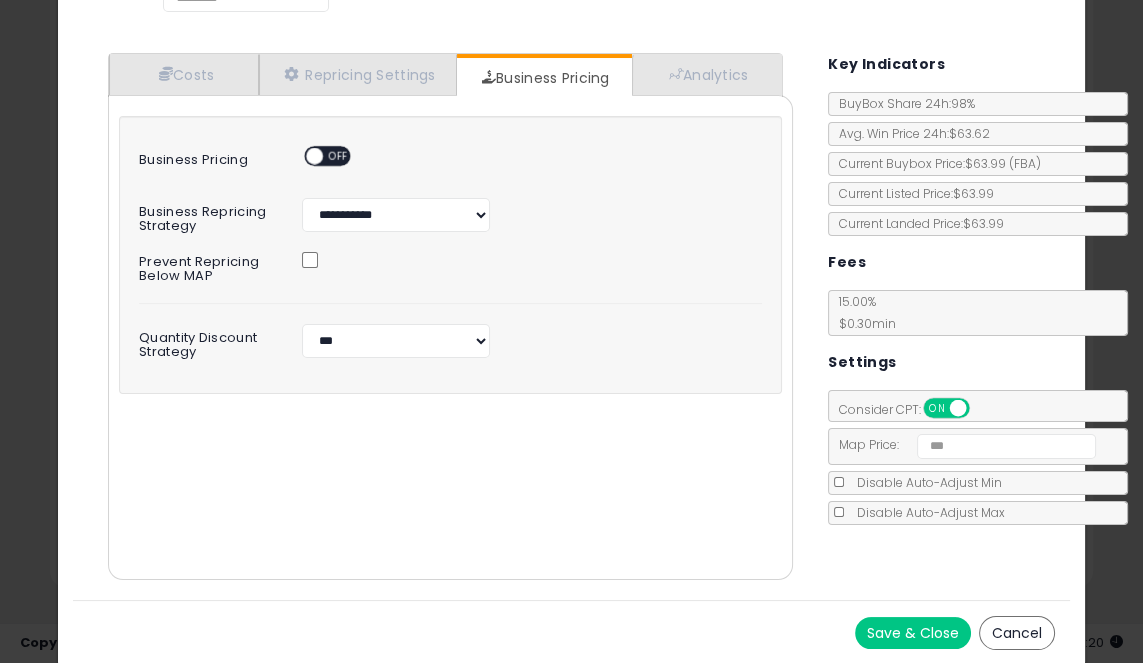 click on "Save & Close" at bounding box center (913, 633) 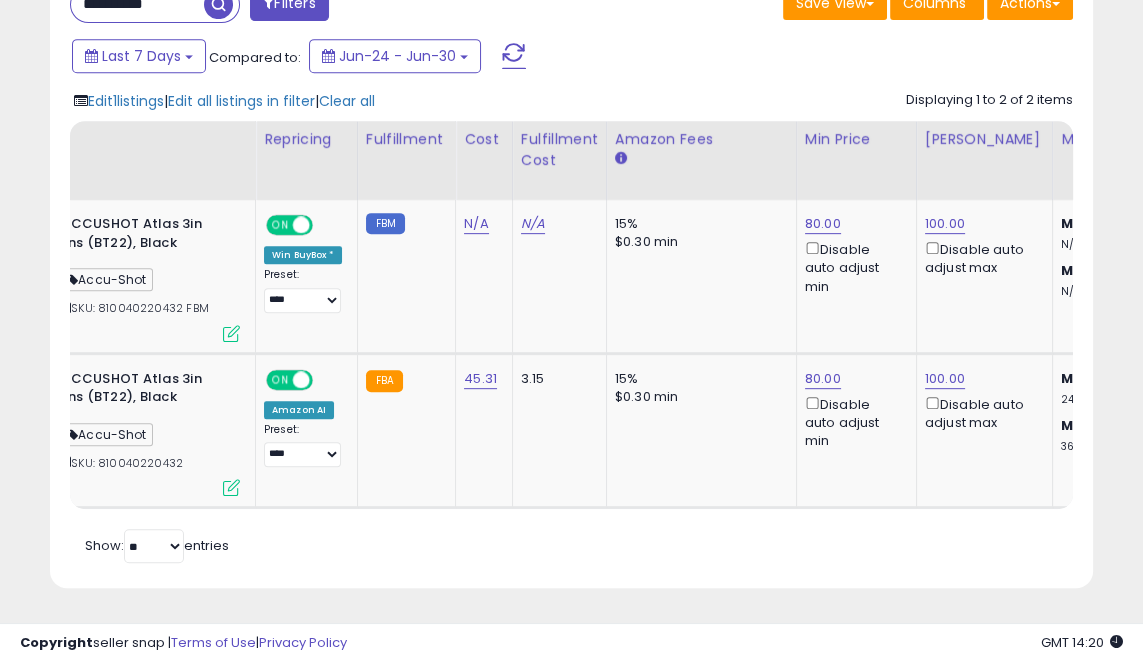 click at bounding box center [231, 333] 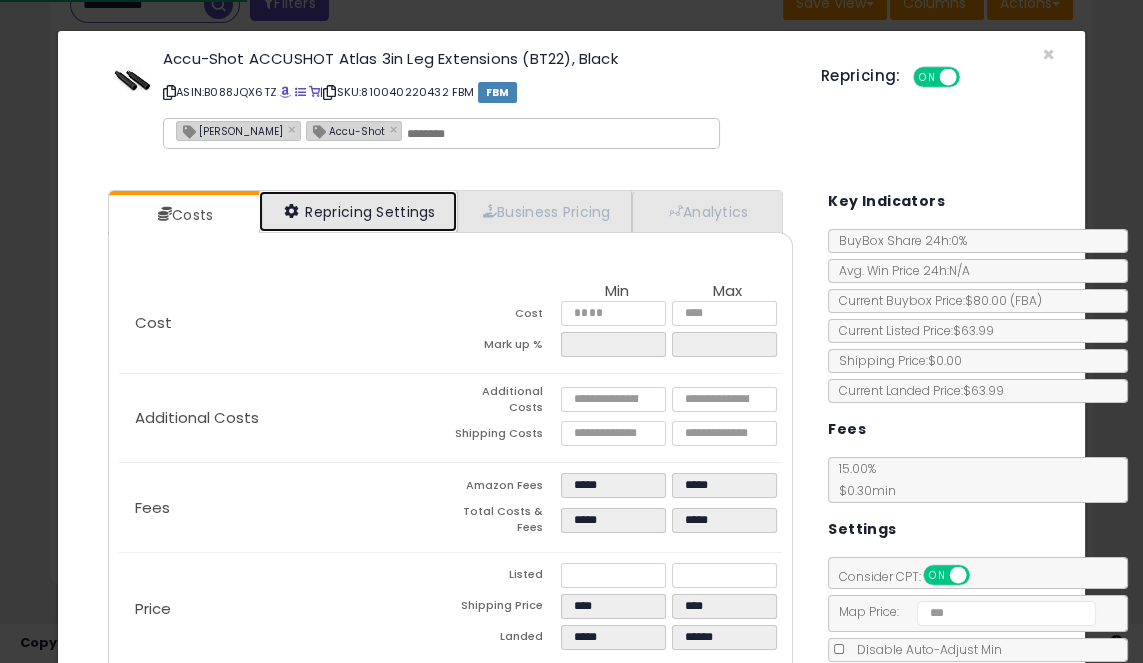 click on "Repricing Settings" at bounding box center [358, 211] 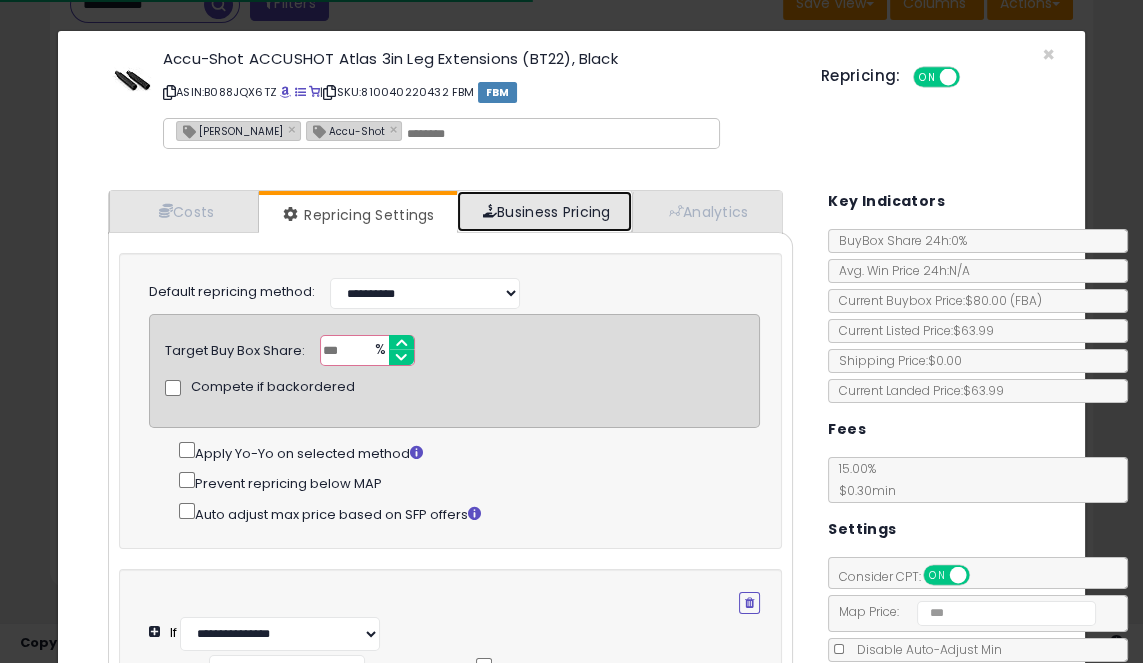 click on "Business Pricing" at bounding box center [544, 211] 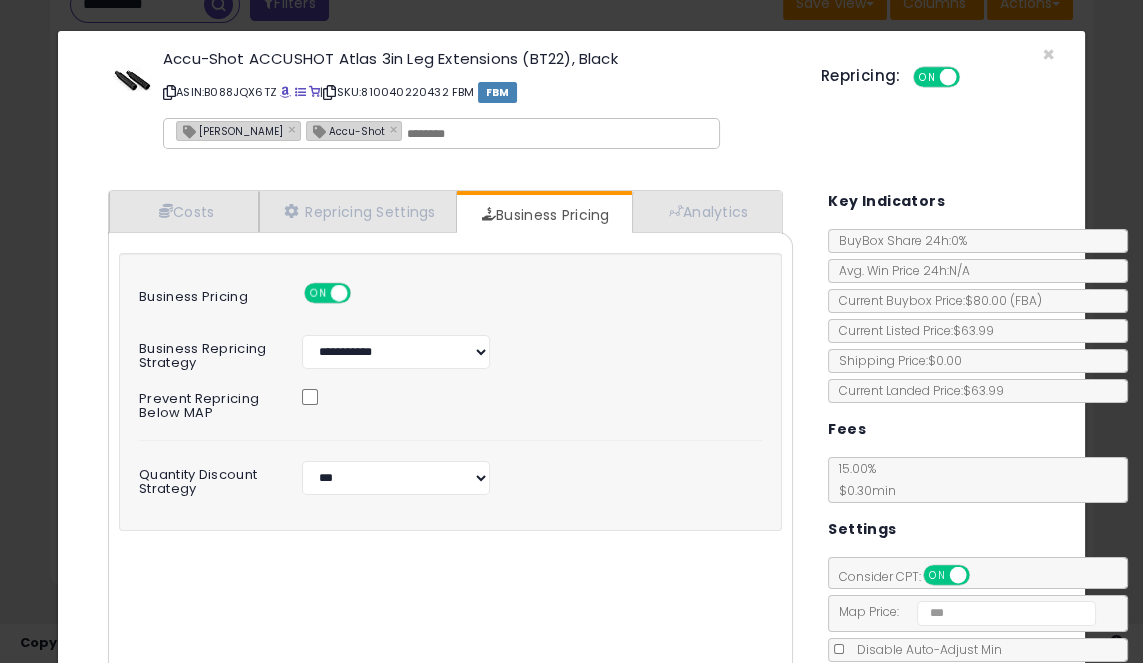 click on "ON" at bounding box center [319, 293] 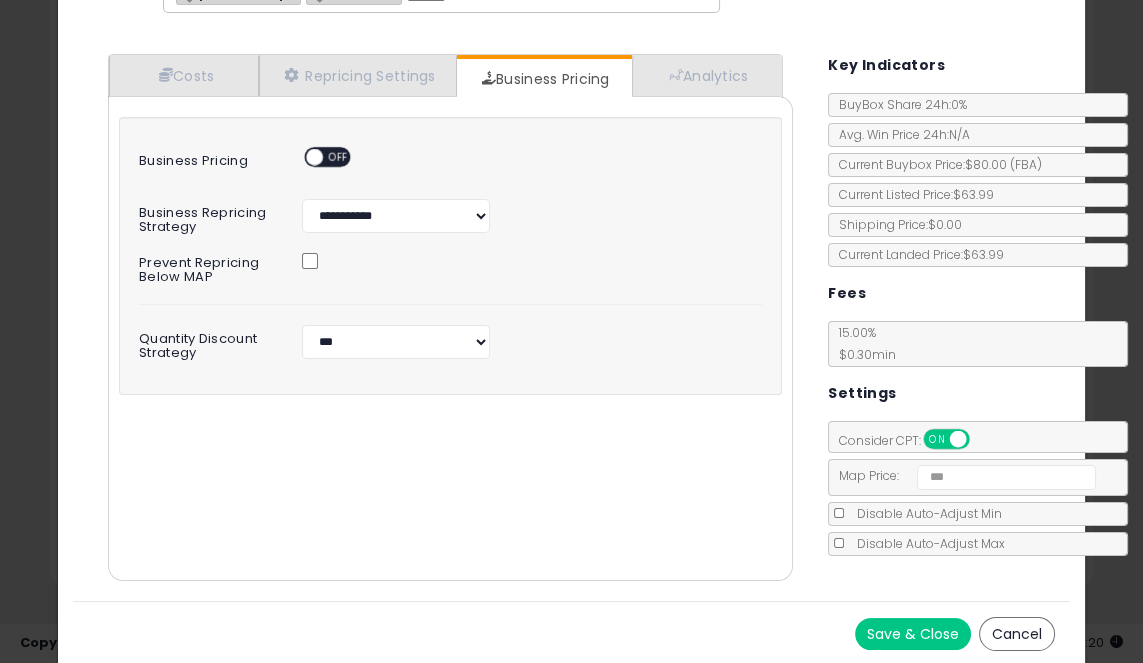 drag, startPoint x: 444, startPoint y: 283, endPoint x: 896, endPoint y: 617, distance: 562.0142 